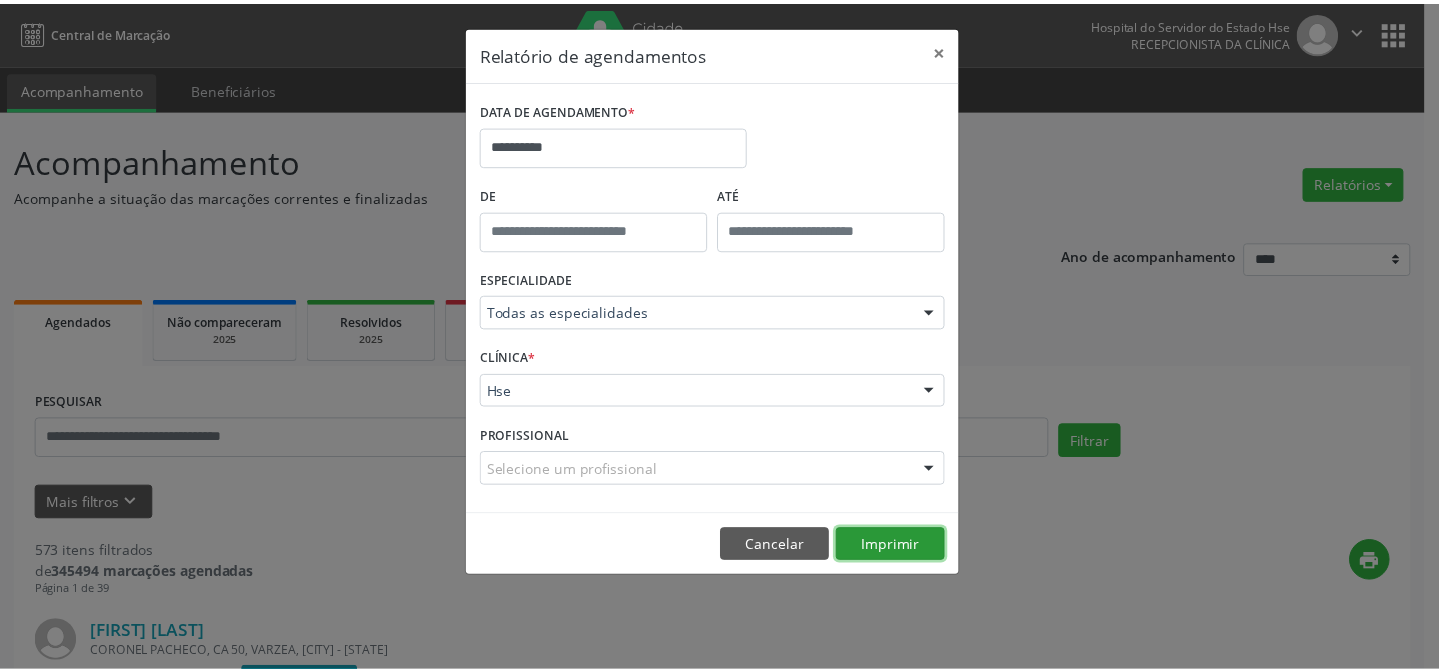 scroll, scrollTop: 0, scrollLeft: 0, axis: both 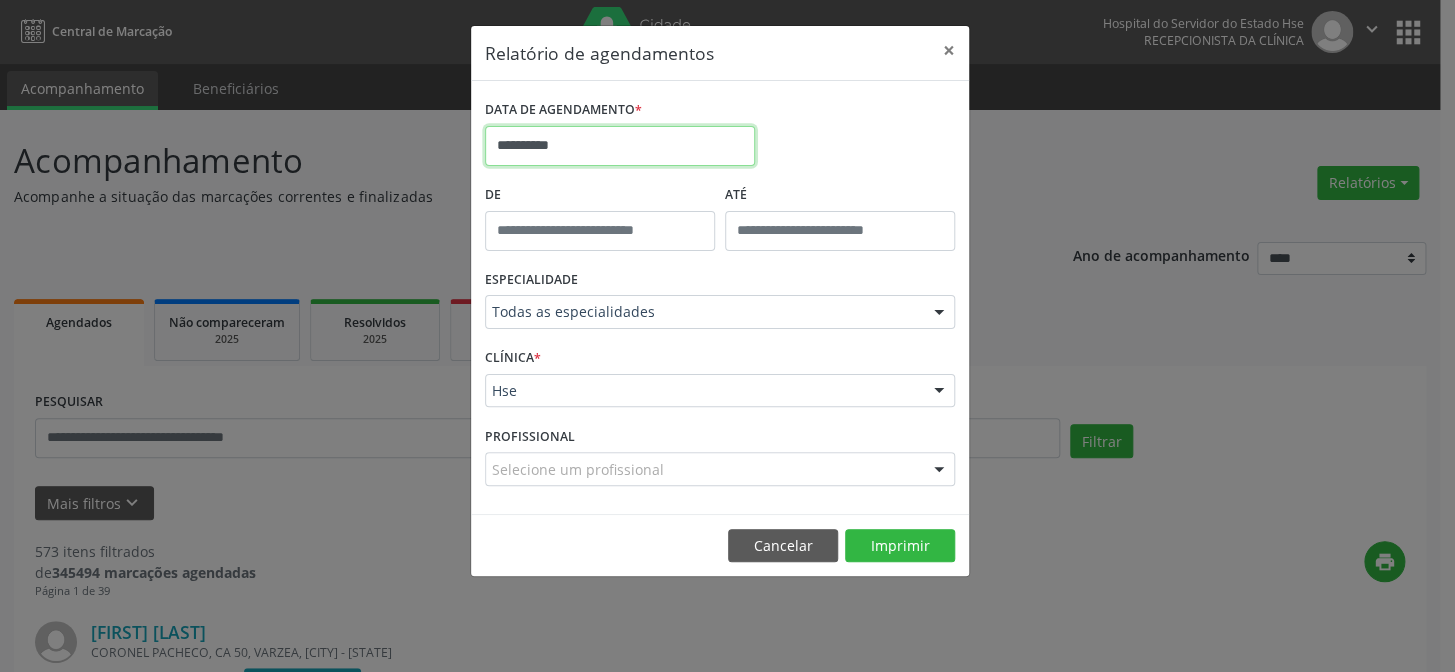 click on "**********" at bounding box center (727, 336) 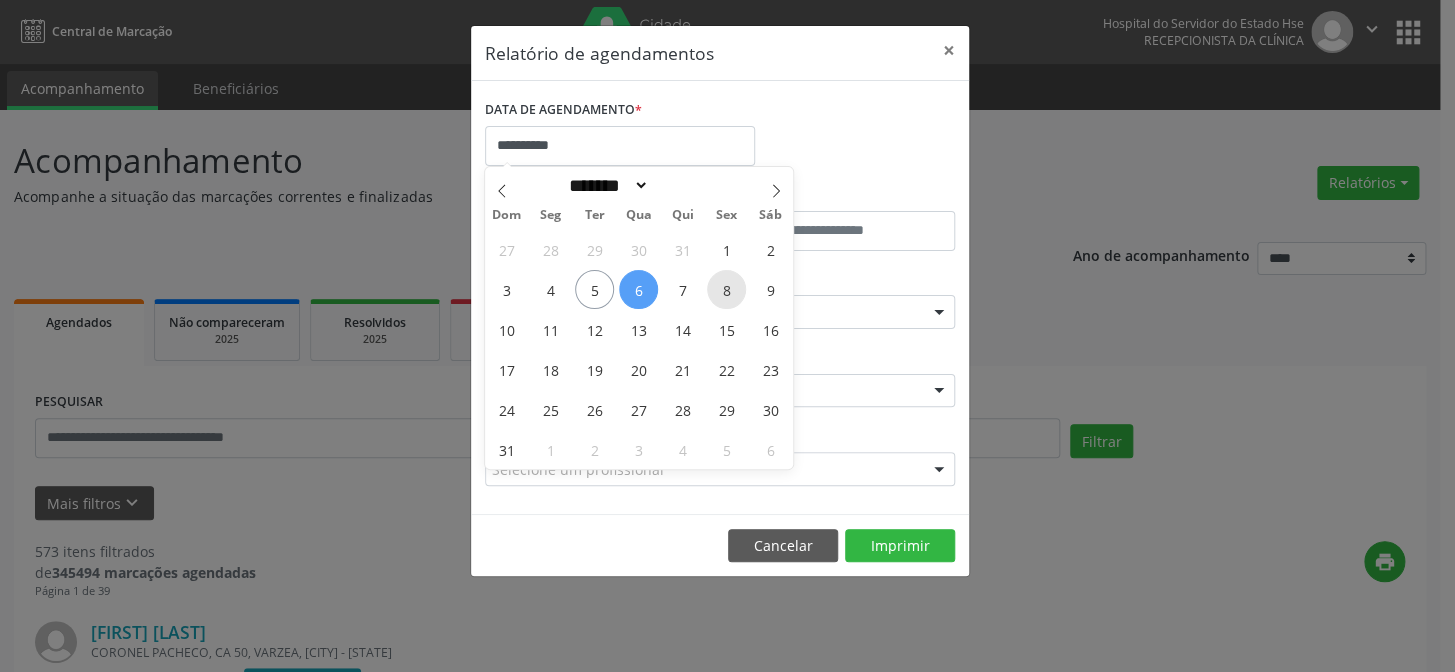 click on "8" at bounding box center (726, 289) 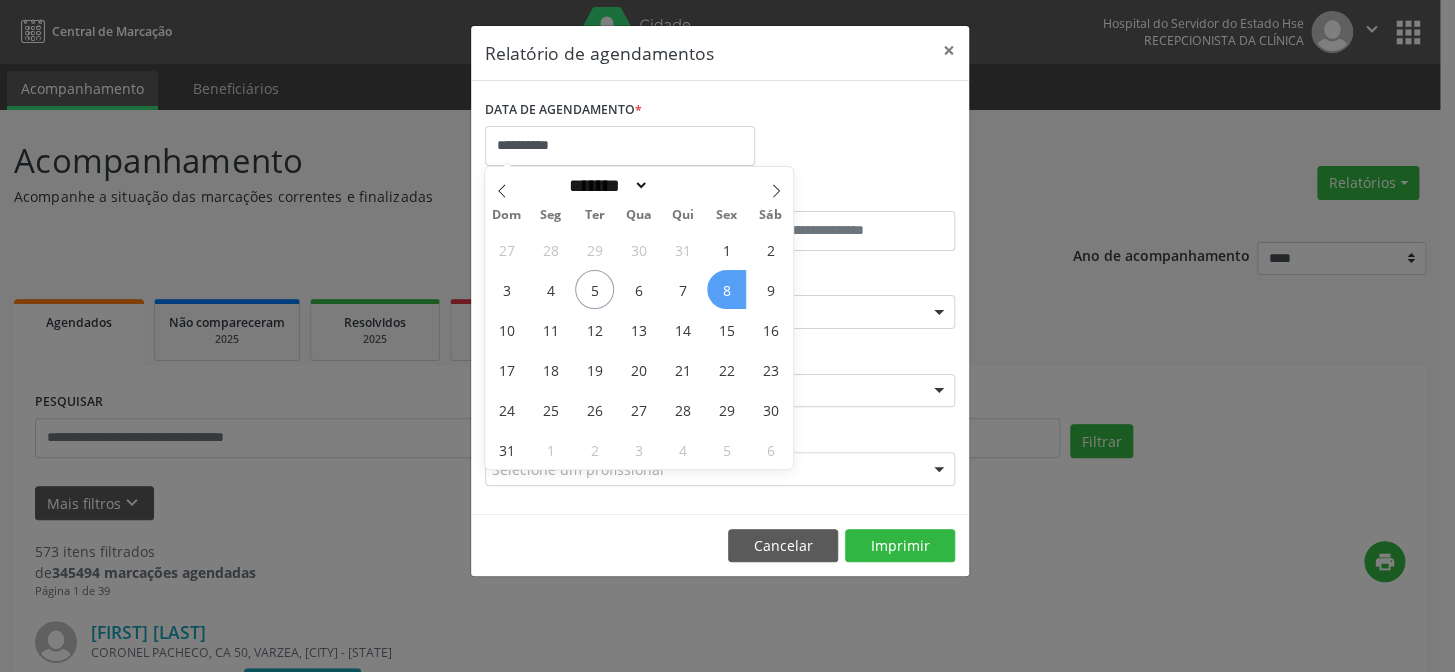 click on "8" at bounding box center [726, 289] 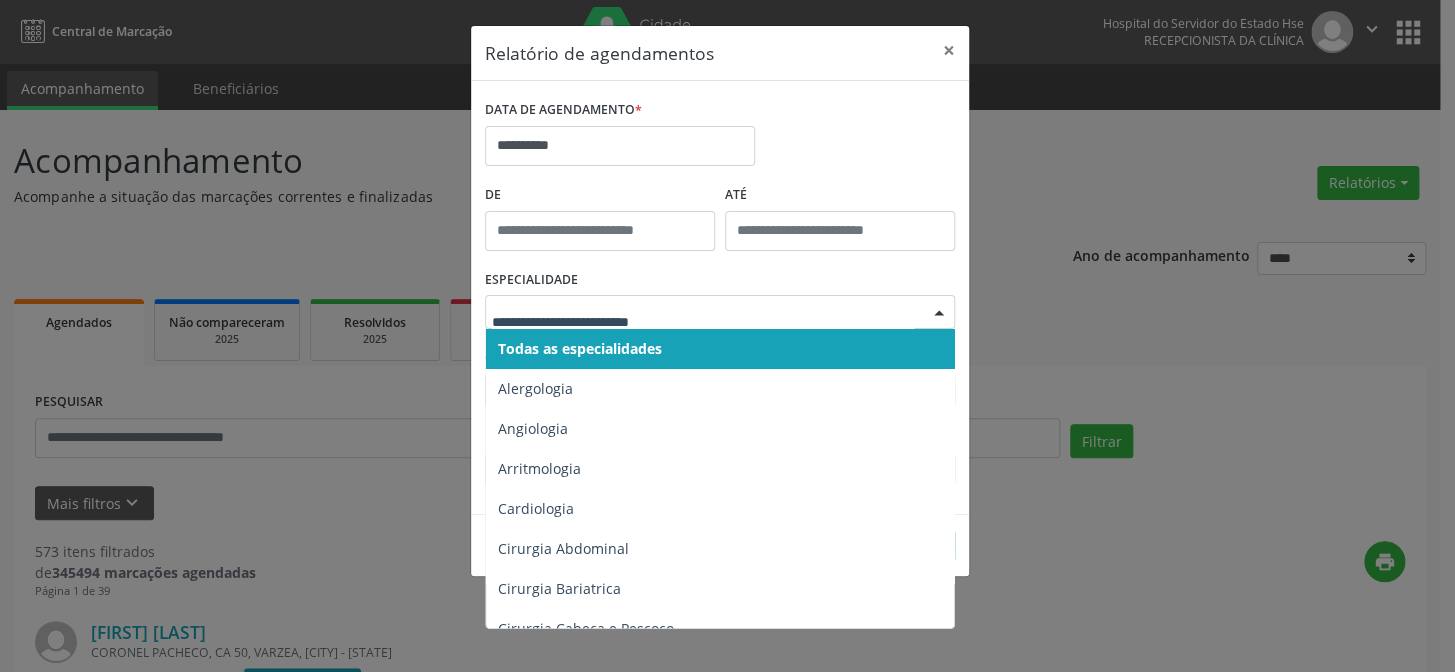 click on "Todas as especialidades" at bounding box center (580, 348) 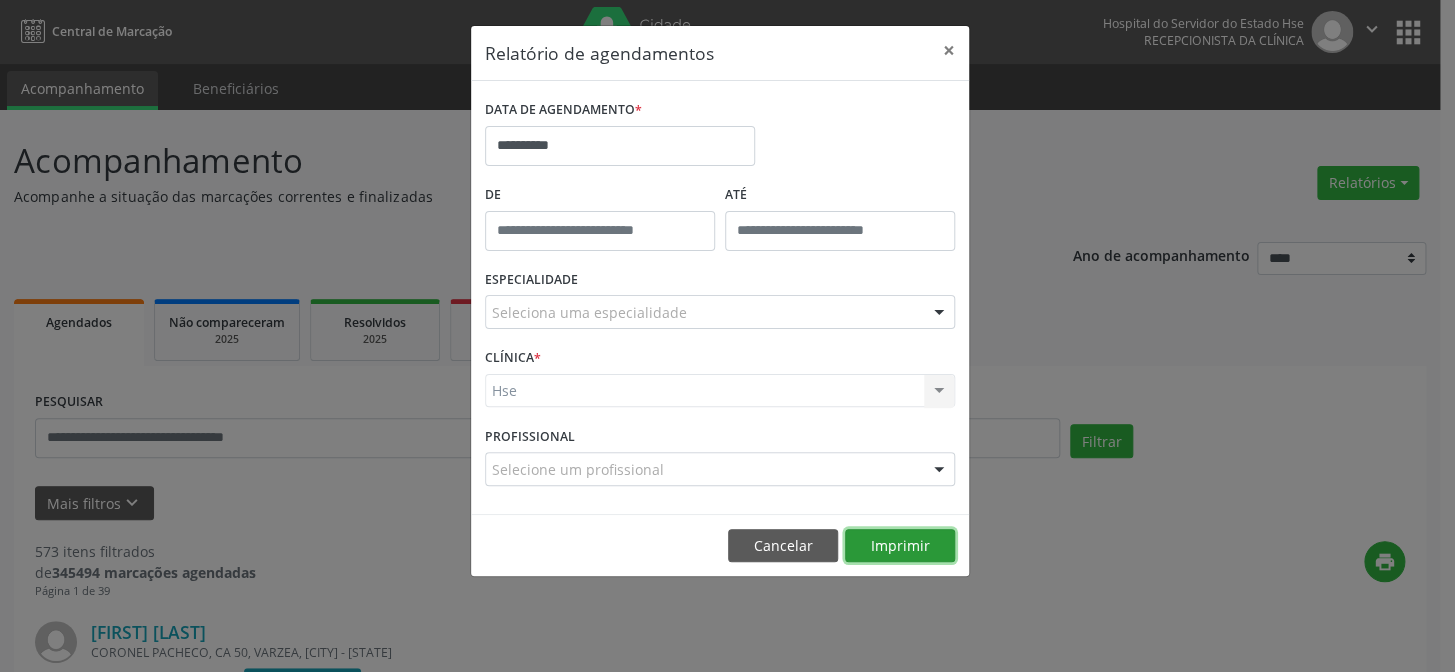 click on "Imprimir" at bounding box center [900, 546] 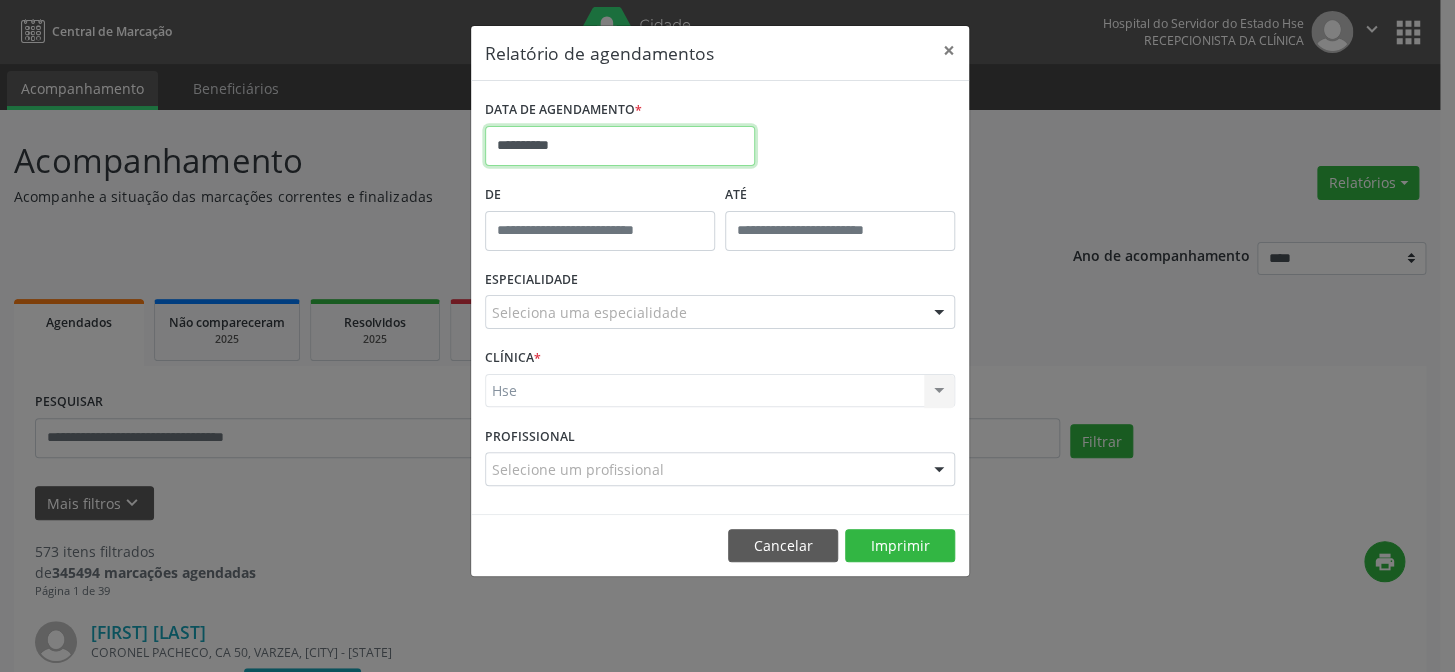 click on "**********" at bounding box center [620, 146] 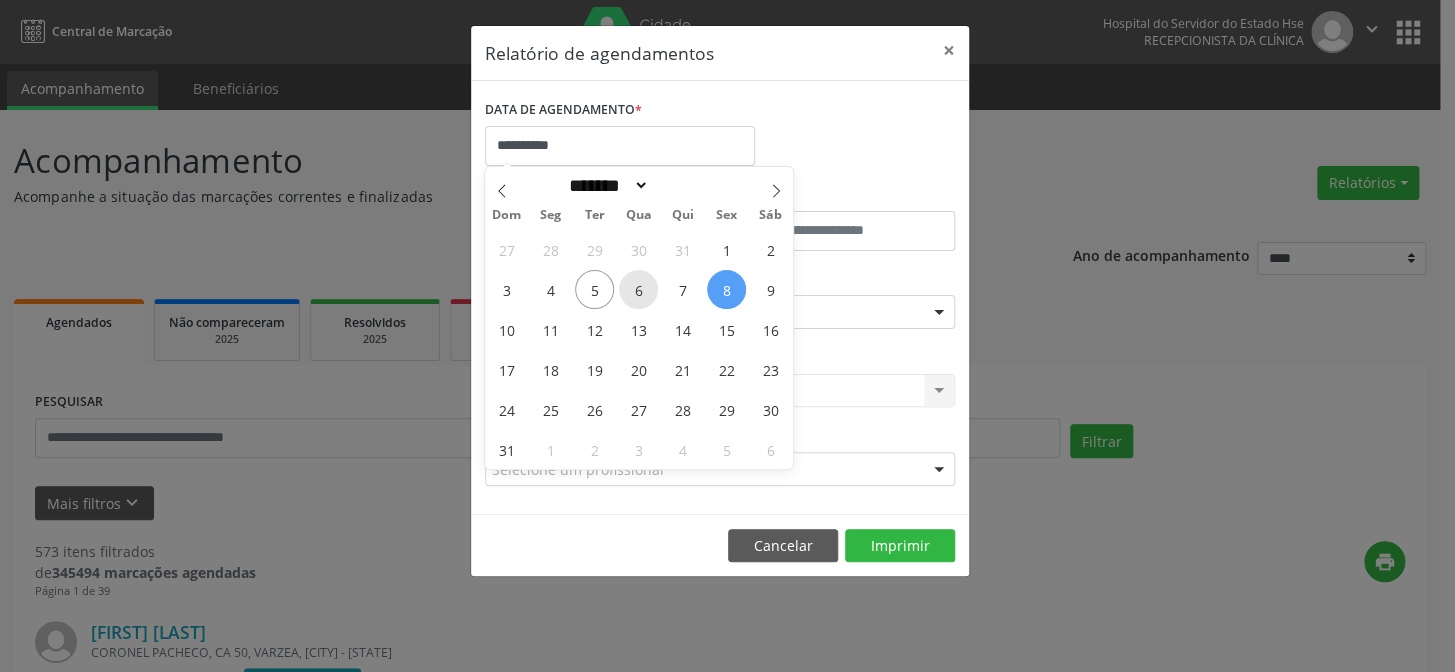 click on "6" at bounding box center (638, 289) 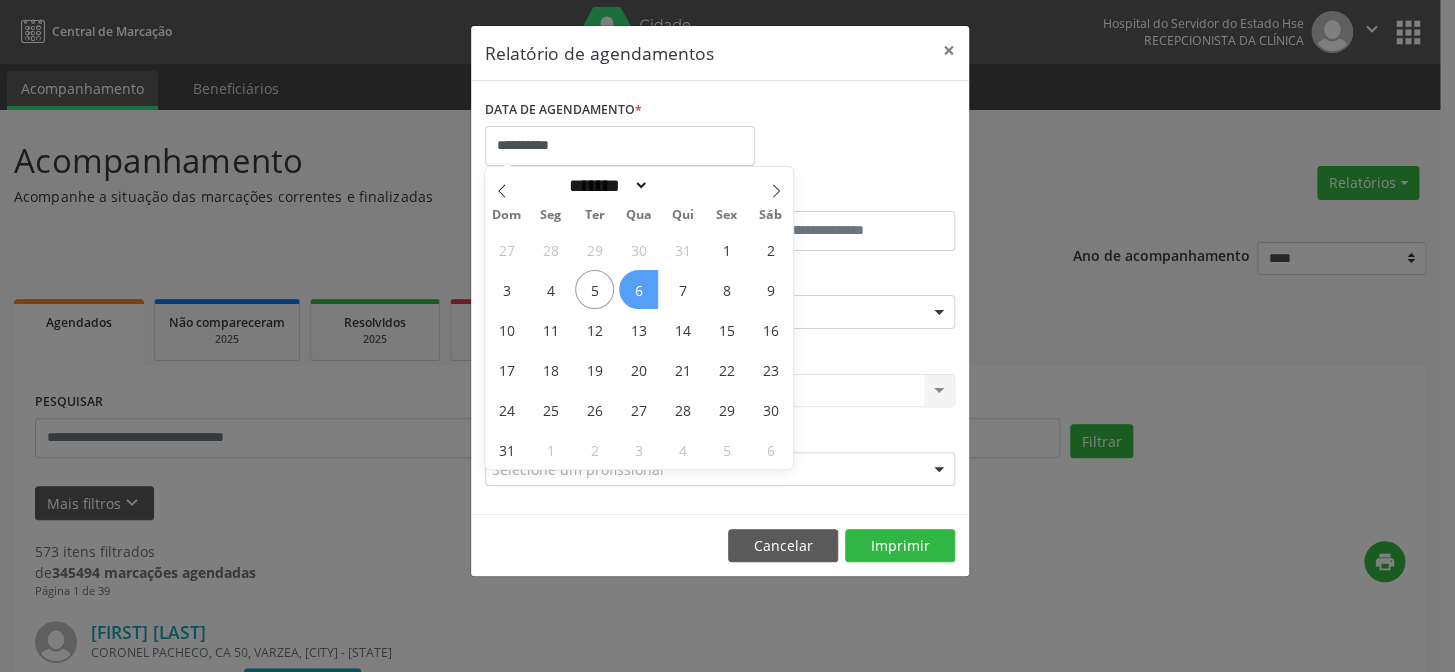 click on "6" at bounding box center [638, 289] 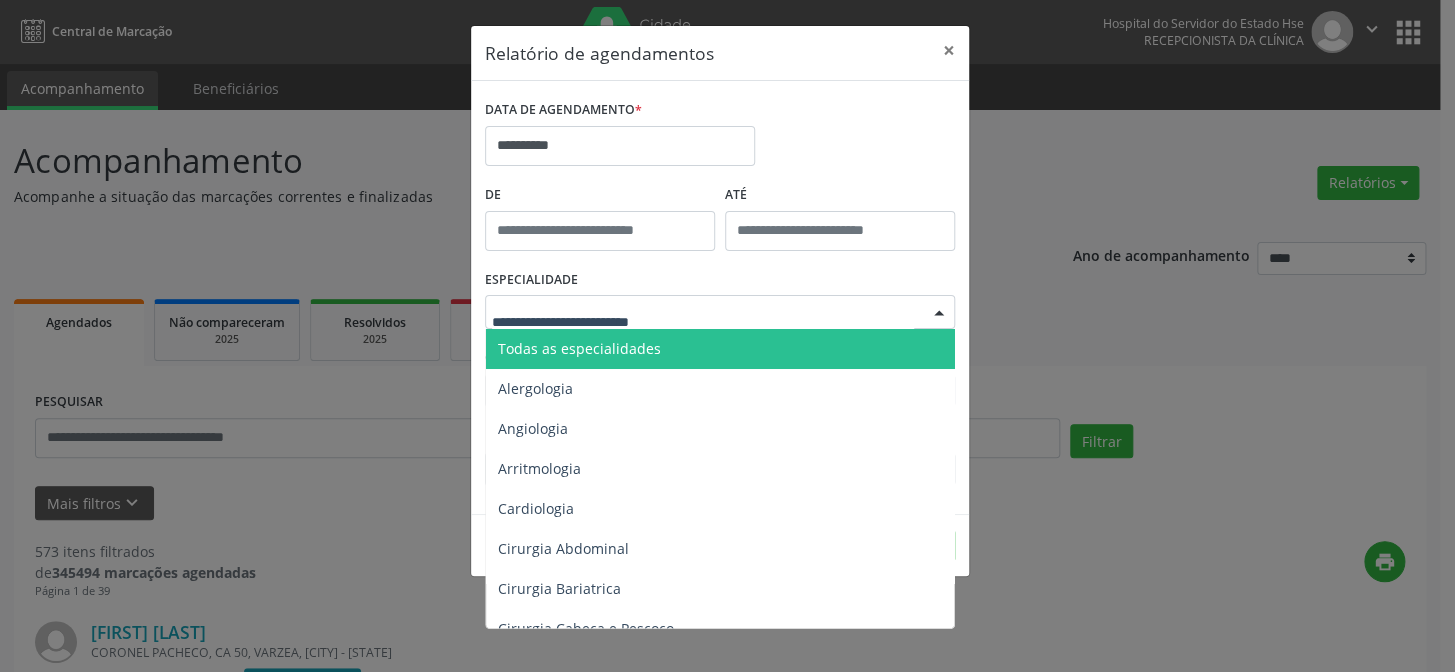 click on "Todas as especialidades" at bounding box center [579, 348] 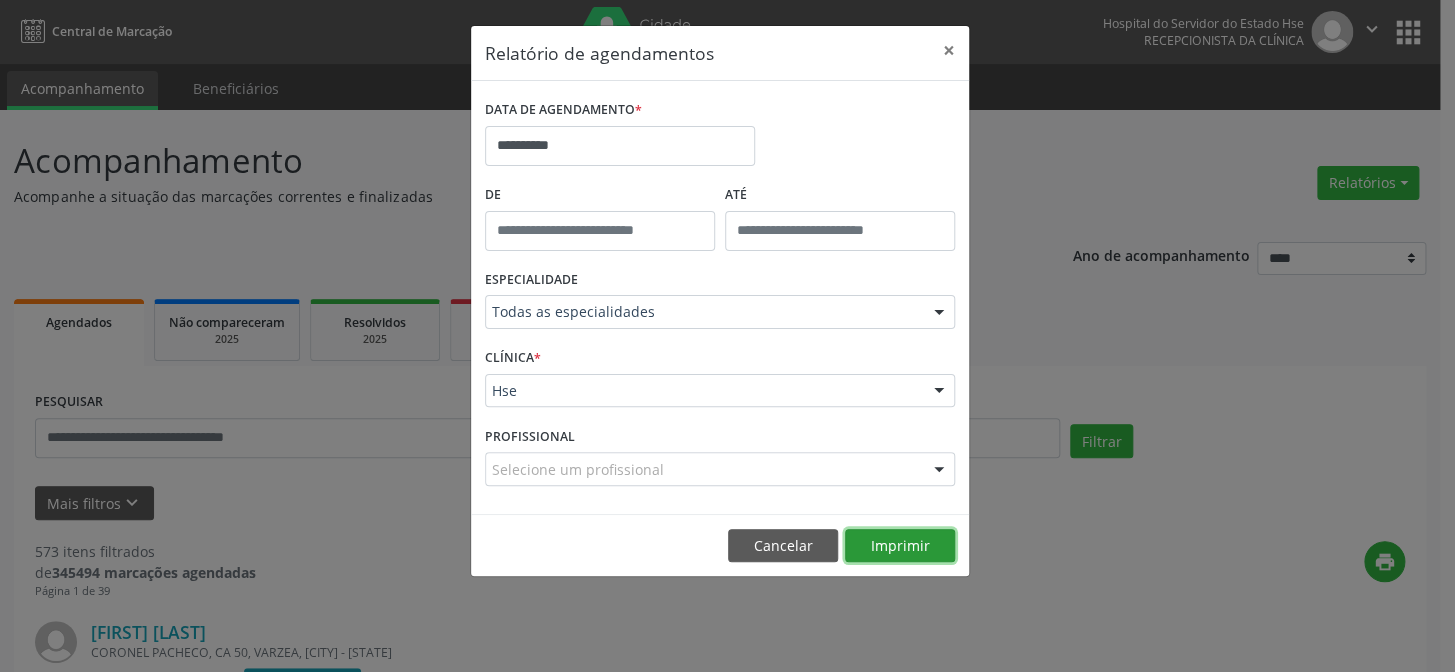 click on "Imprimir" at bounding box center (900, 546) 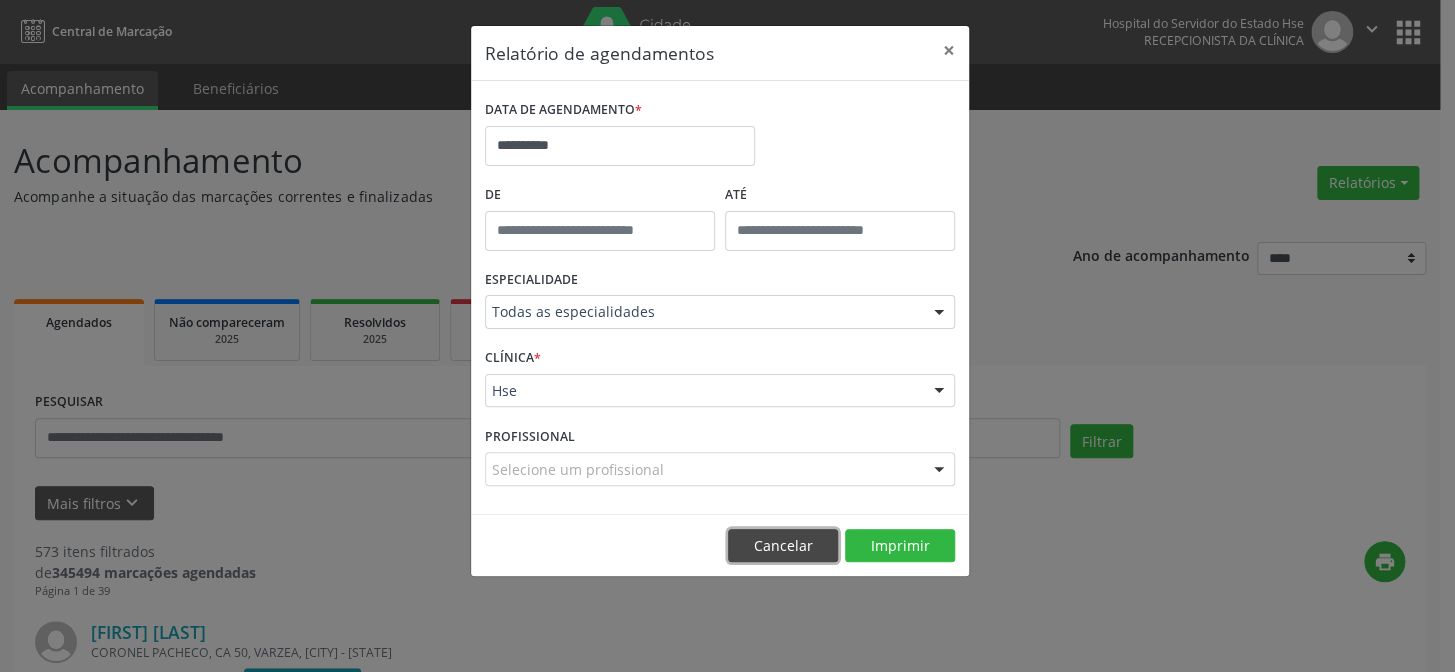 click on "Cancelar" at bounding box center (783, 546) 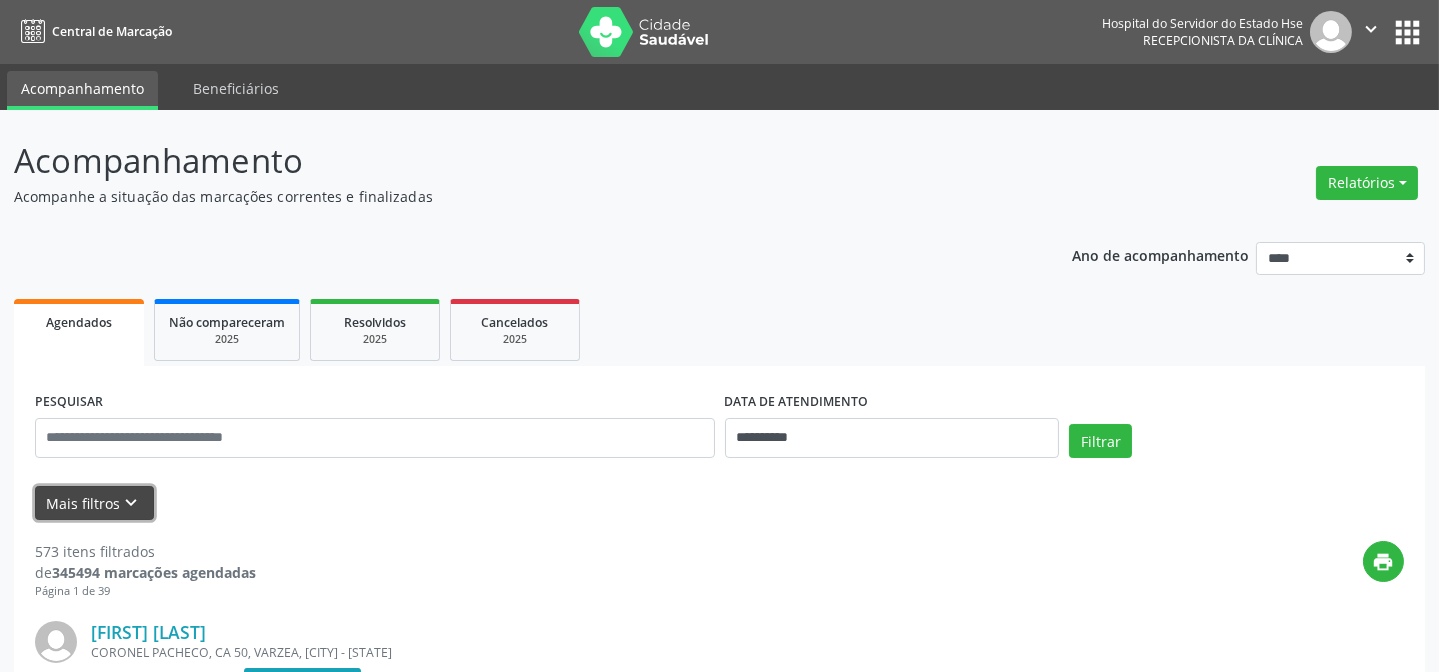 click on "keyboard_arrow_down" at bounding box center [132, 503] 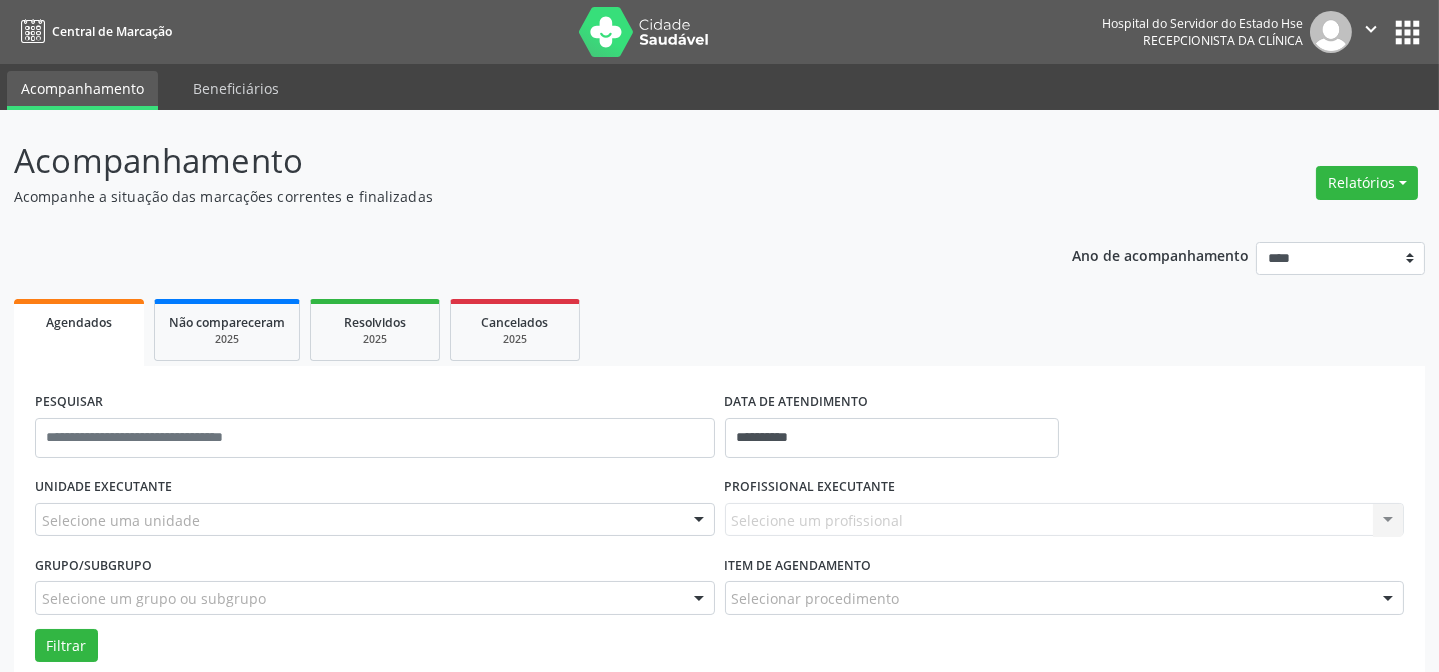 click on "Selecione uma unidade" at bounding box center [375, 520] 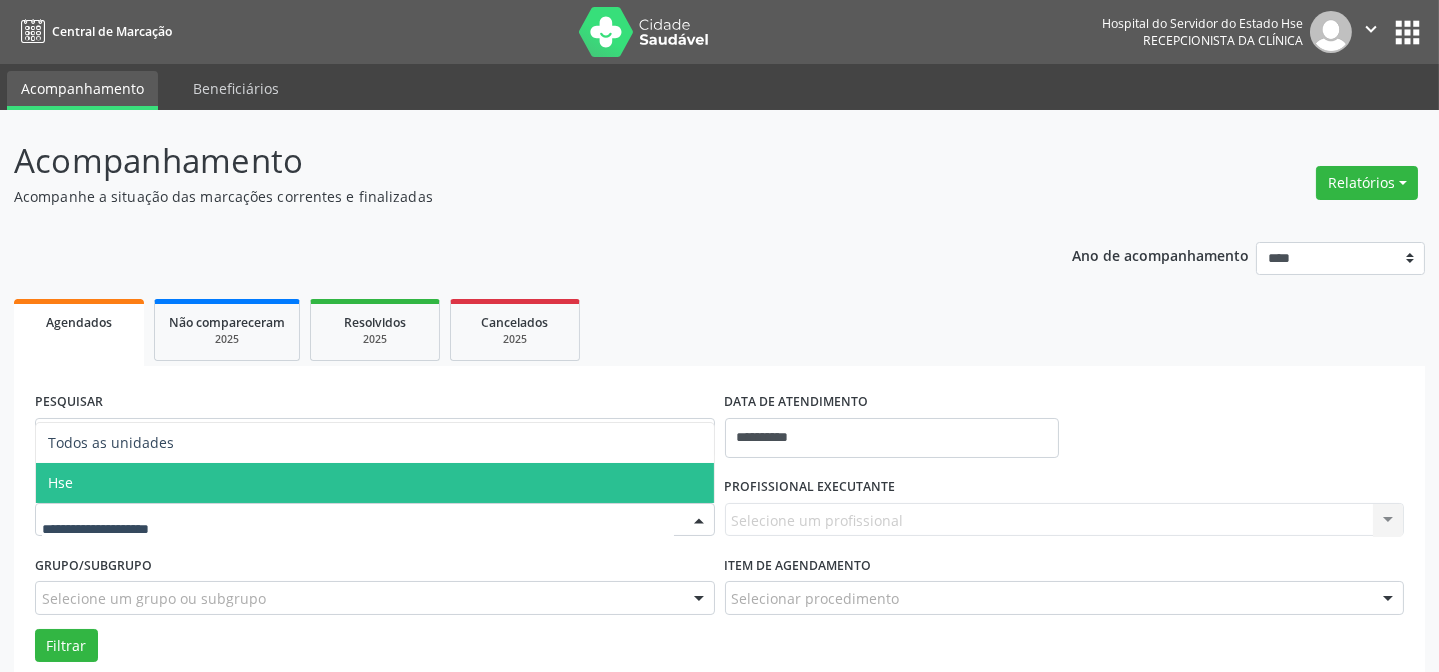 click on "Hse" at bounding box center (375, 483) 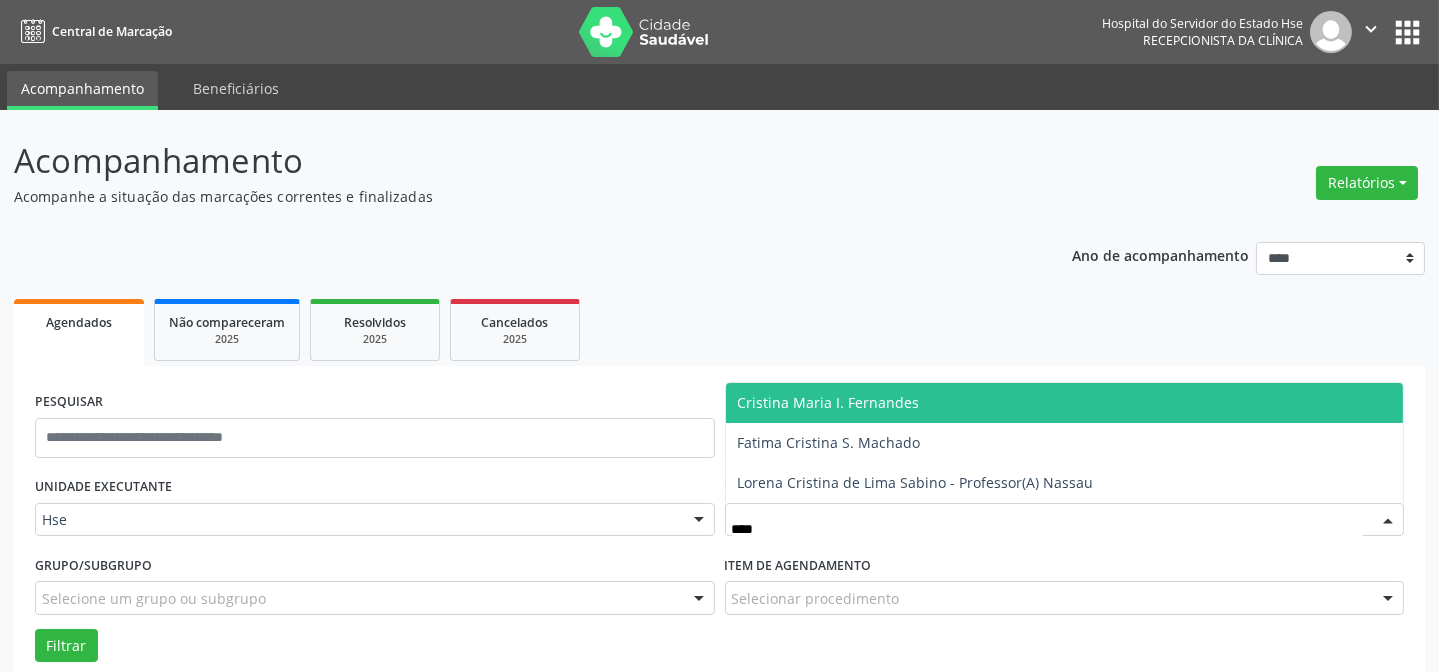 type on "*****" 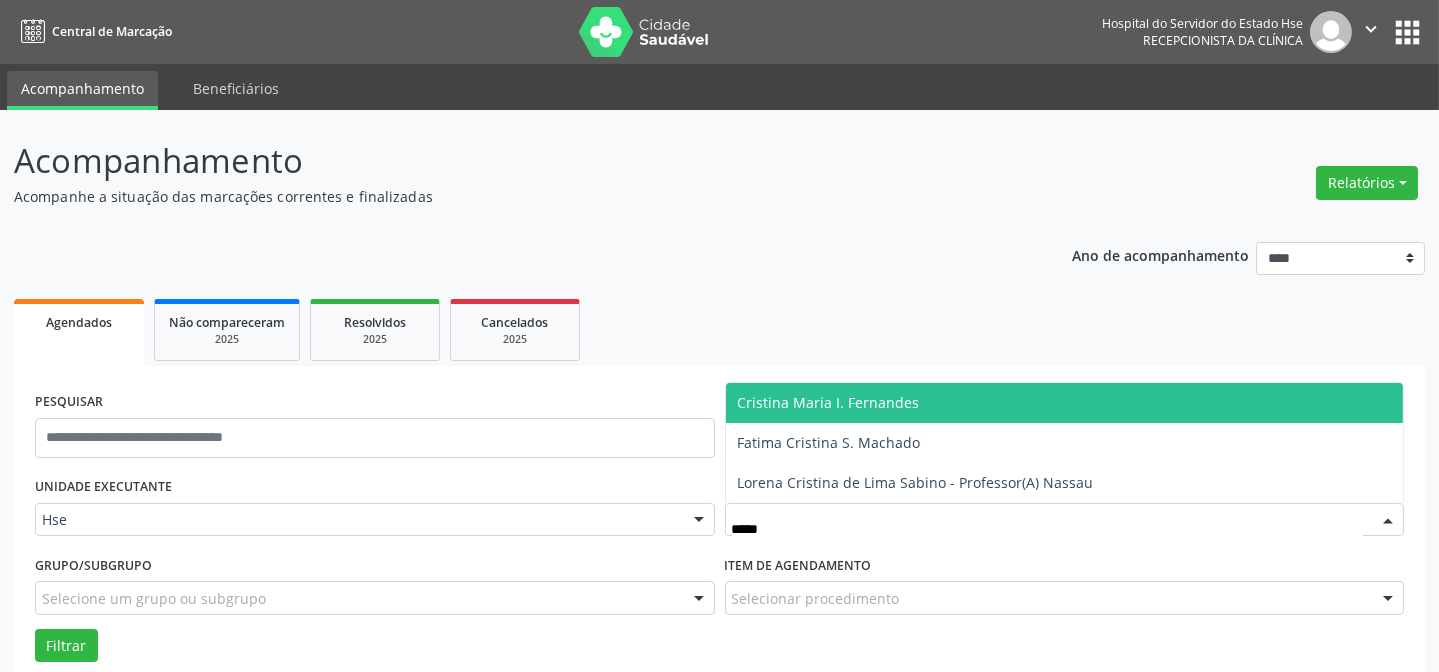 click on "Cristina Maria I. Fernandes" at bounding box center [829, 402] 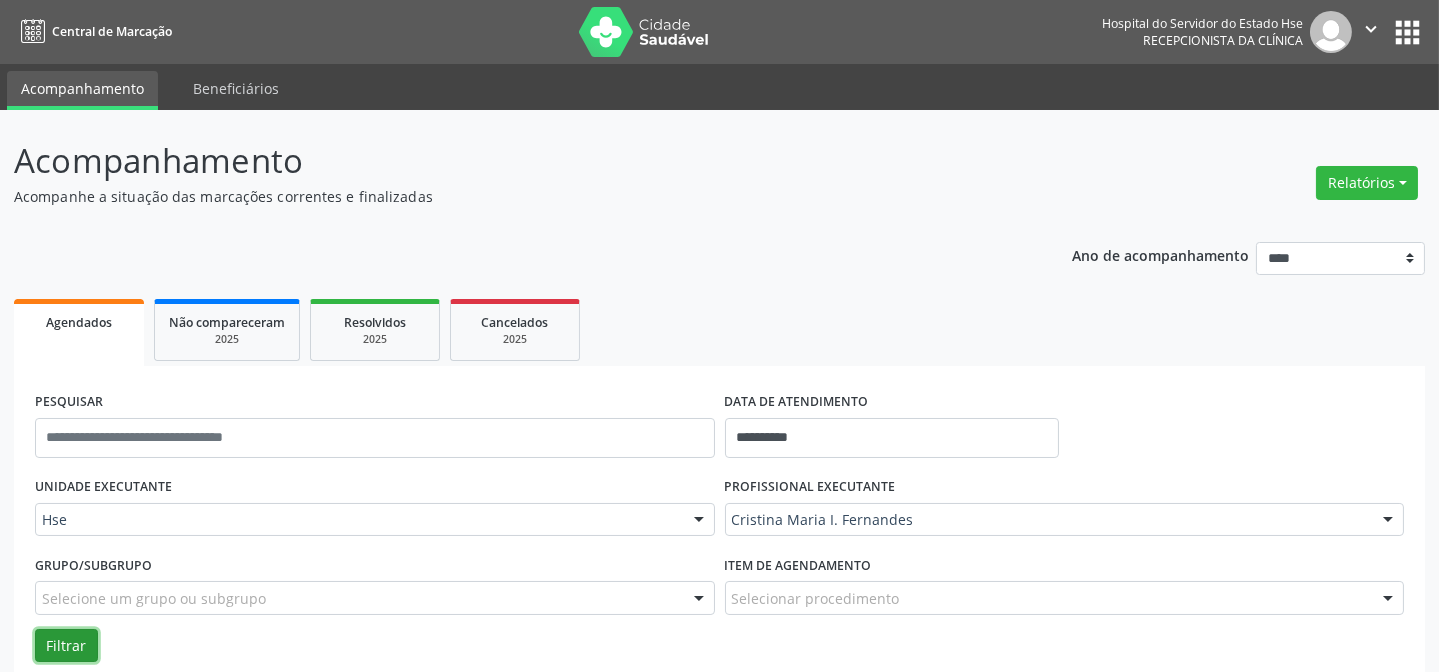 click on "Filtrar" at bounding box center (66, 646) 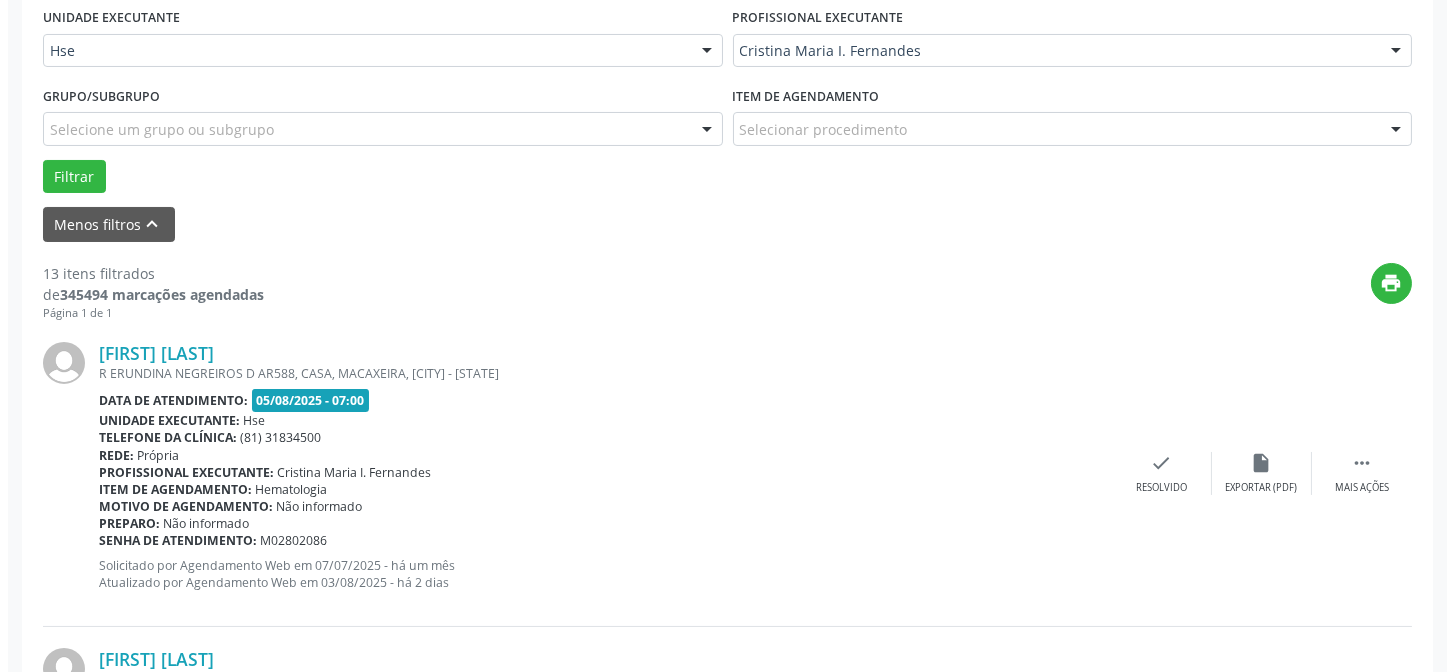 scroll, scrollTop: 472, scrollLeft: 0, axis: vertical 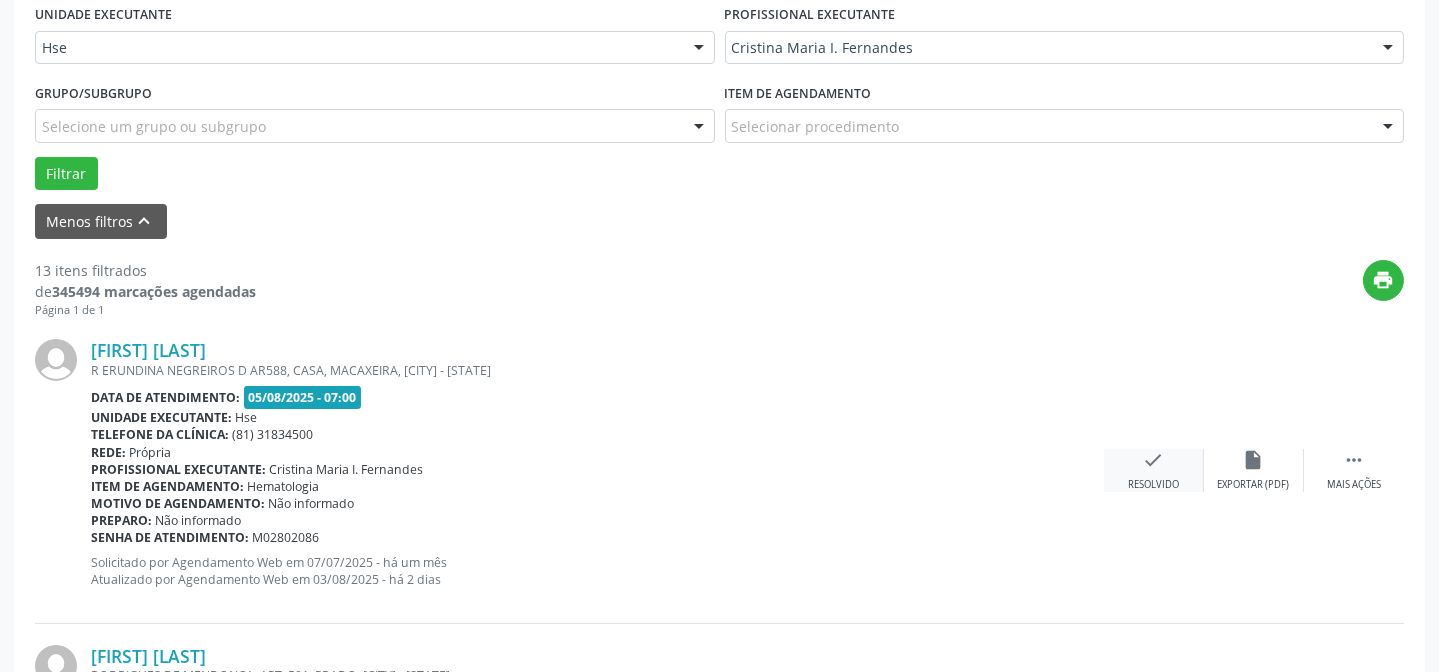 click on "check" at bounding box center [1154, 460] 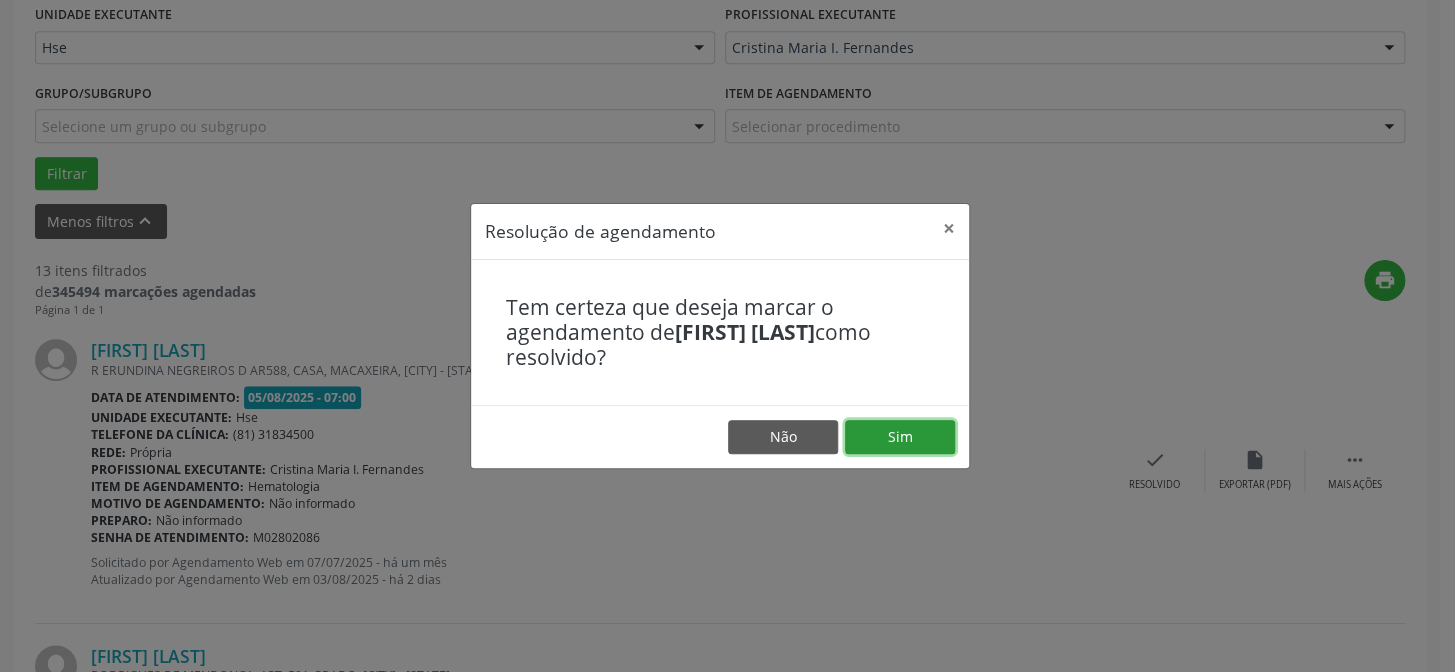 click on "Sim" at bounding box center (900, 437) 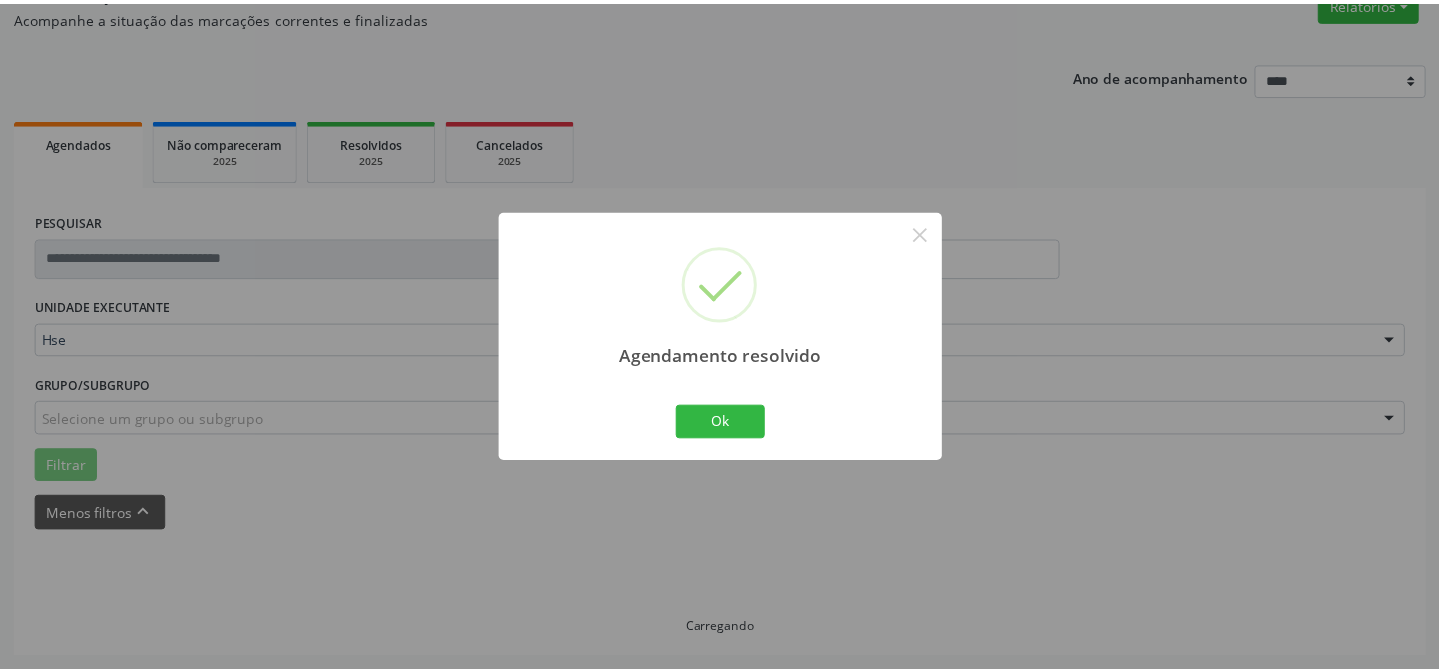 scroll, scrollTop: 179, scrollLeft: 0, axis: vertical 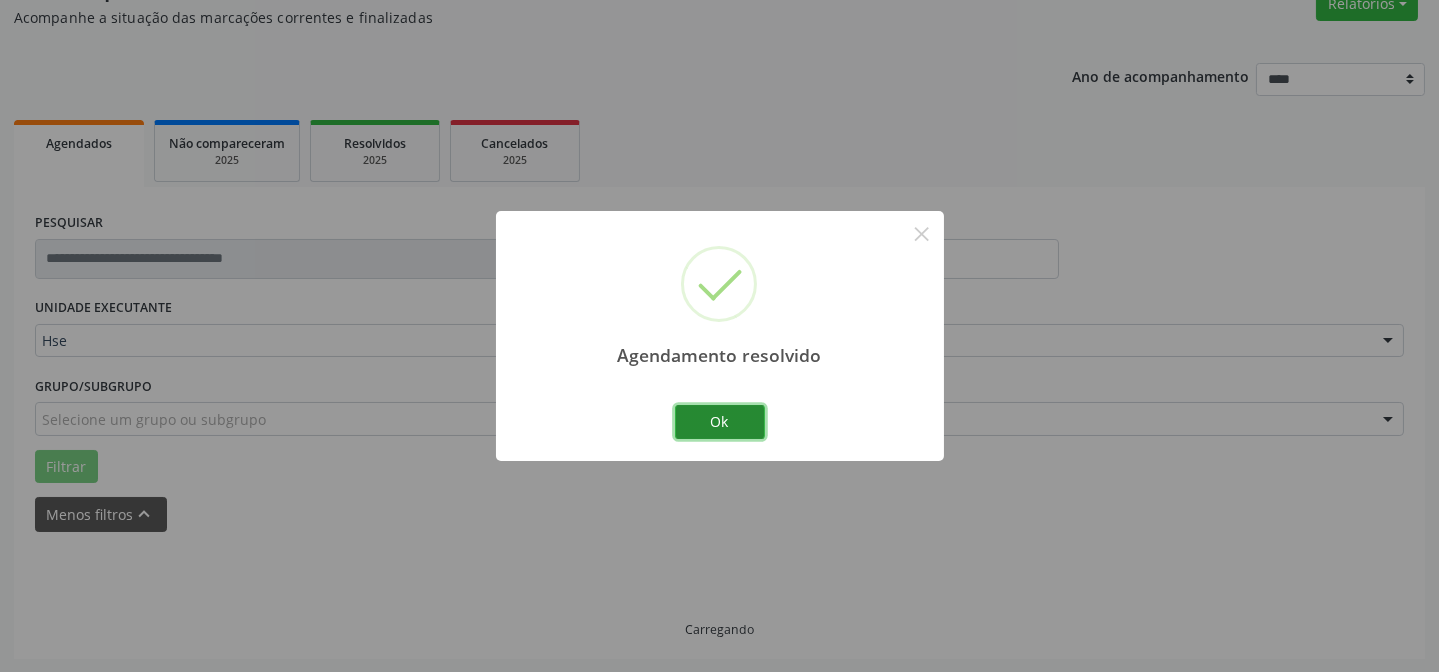 click on "Ok" at bounding box center [720, 422] 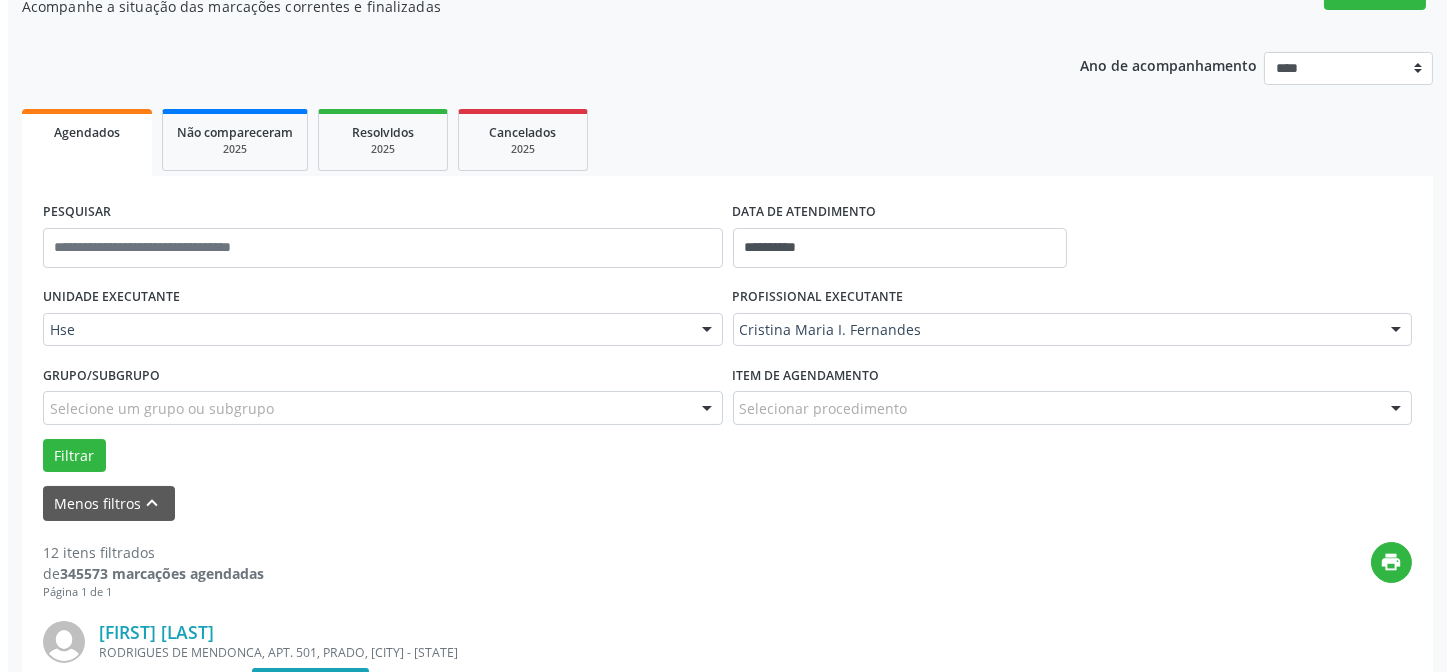 scroll, scrollTop: 360, scrollLeft: 0, axis: vertical 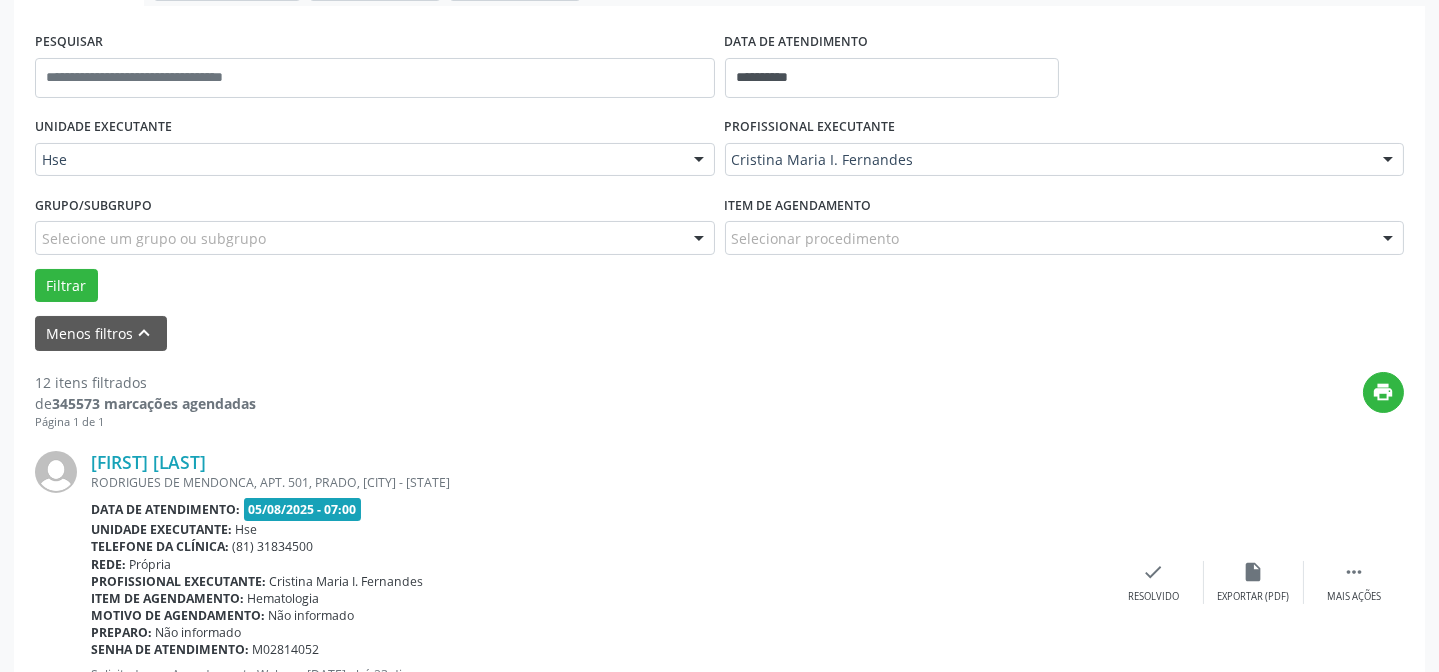click on "[FIRST] [LAST]
RODRIGUES DE MENDONCA, APT. 501, PRADO, [CITY] - [STATE]
Data de atendimento:
05/08/2025 - 07:00
Unidade executante:
Hse
Telefone da clínica:
([PHONE])
Rede:
Própria
Profissional executante:
[FIRST] [LAST]
Item de agendamento:
Hematologia
Motivo de agendamento:
Não informado
Preparo:
Não informado
Senha de atendimento:
M02814052
Solicitado por Agendamento Web em 13/07/2025 - há 23 dias
Atualizado por Agendamento Web em 03/08/2025 - há 2 dias

Mais ações
insert_drive_file
Exportar (PDF)
check
Resolvido" at bounding box center [719, 582] 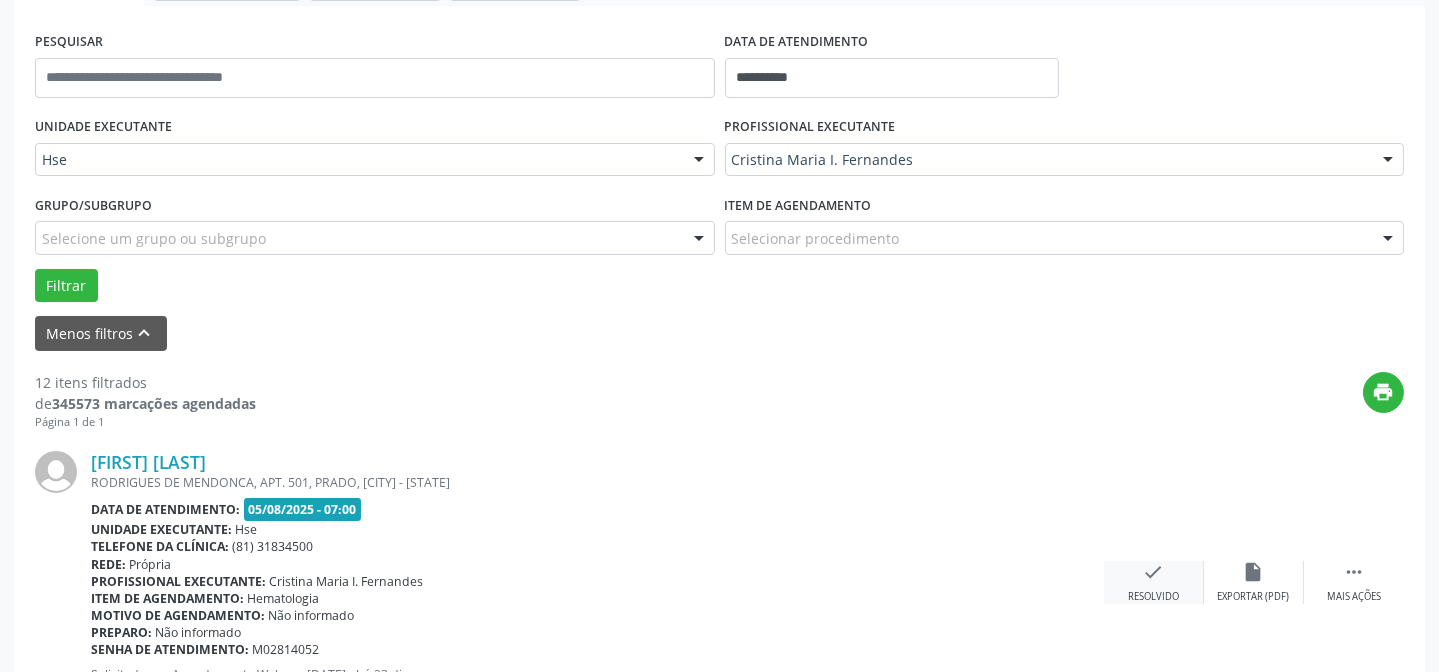 click on "check
Resolvido" at bounding box center [1154, 582] 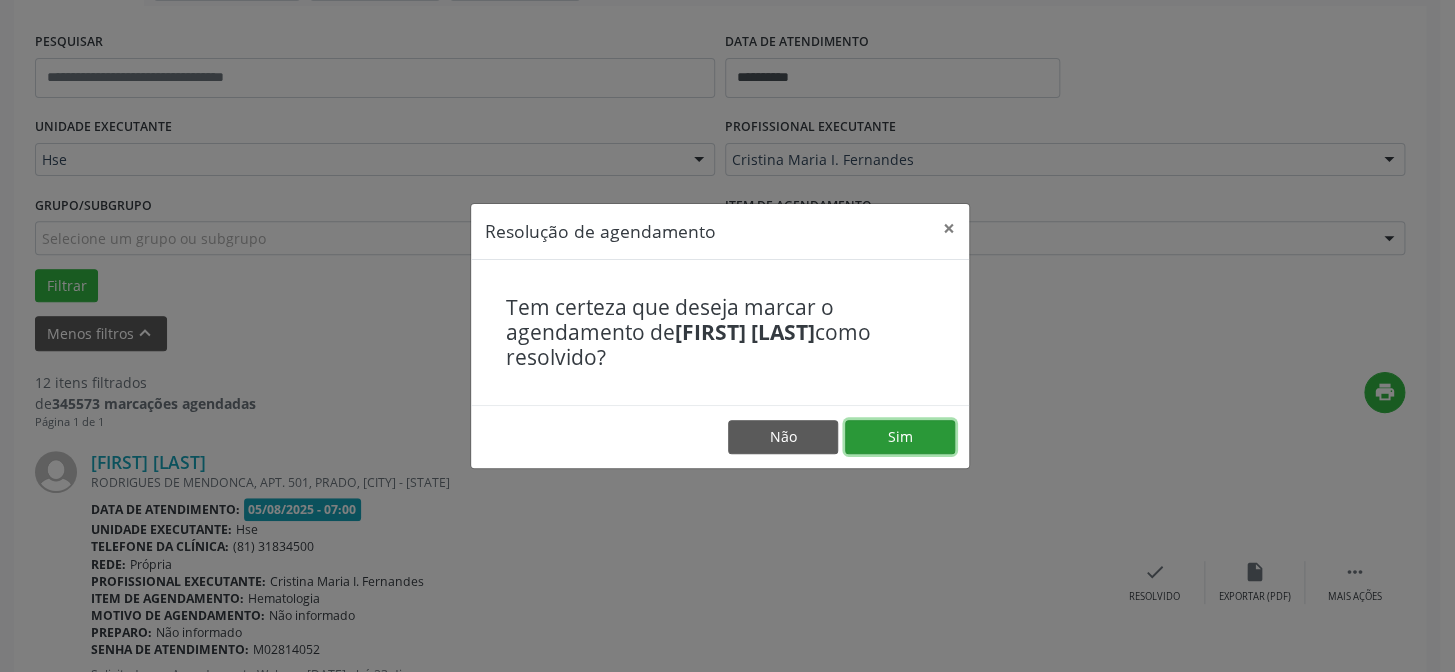 click on "Sim" at bounding box center (900, 437) 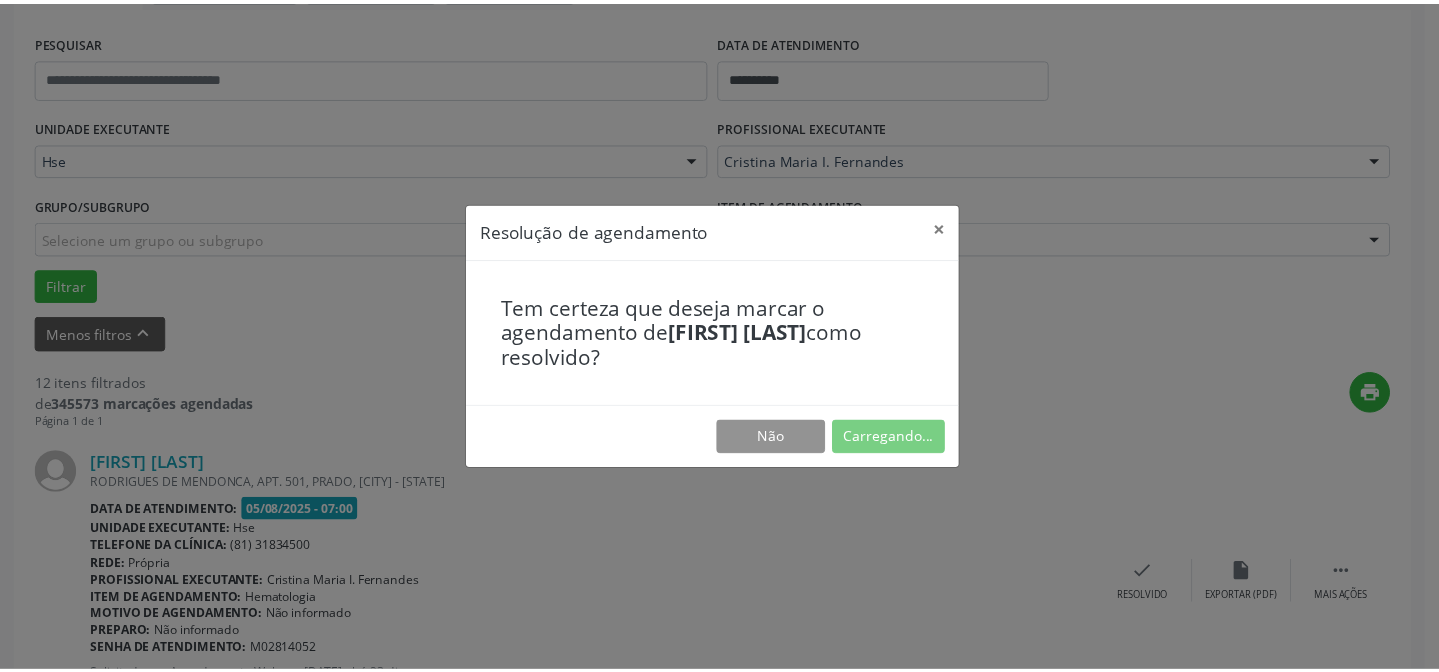 scroll, scrollTop: 179, scrollLeft: 0, axis: vertical 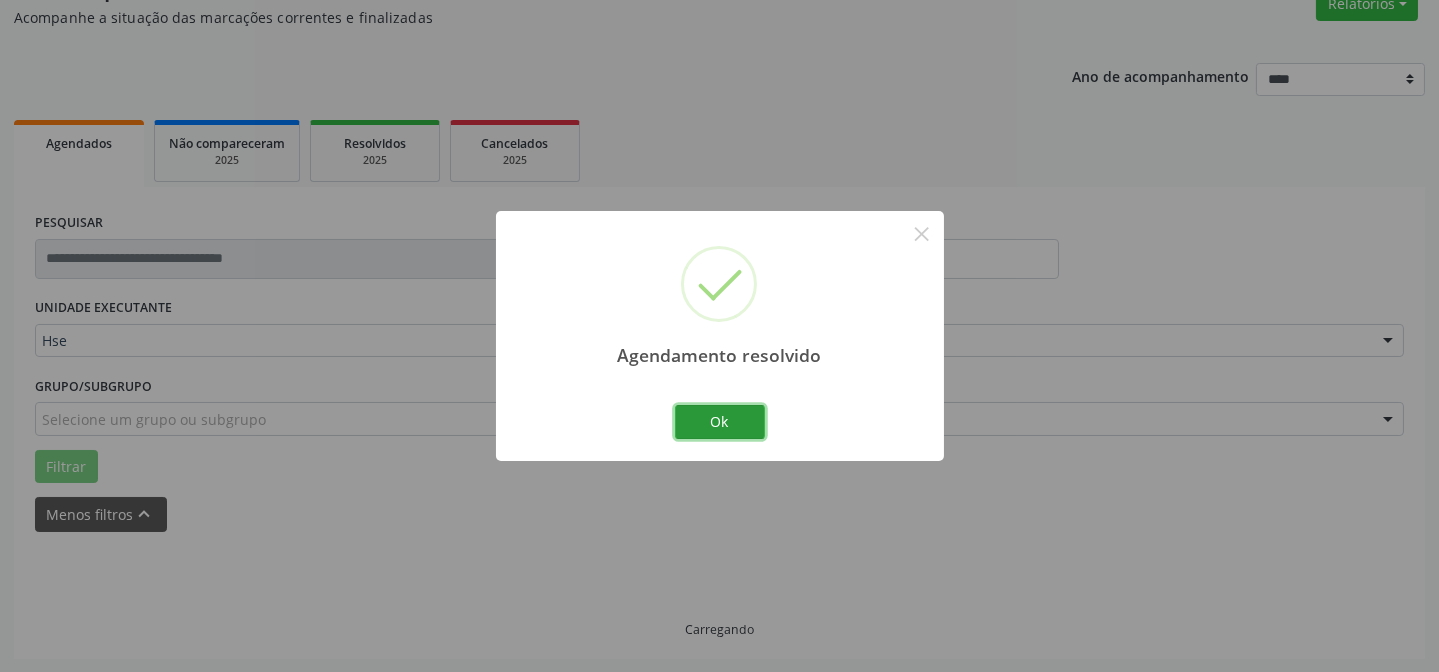 drag, startPoint x: 686, startPoint y: 428, endPoint x: 405, endPoint y: 183, distance: 372.80826 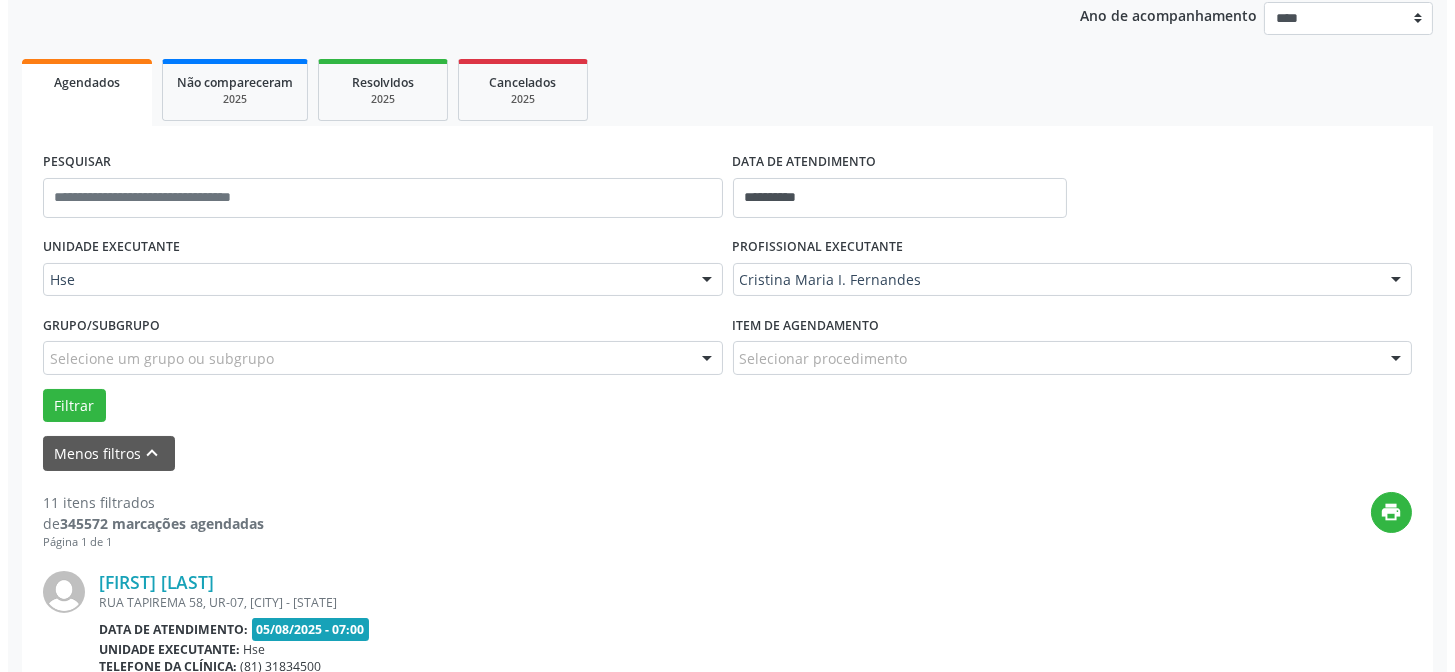 scroll, scrollTop: 360, scrollLeft: 0, axis: vertical 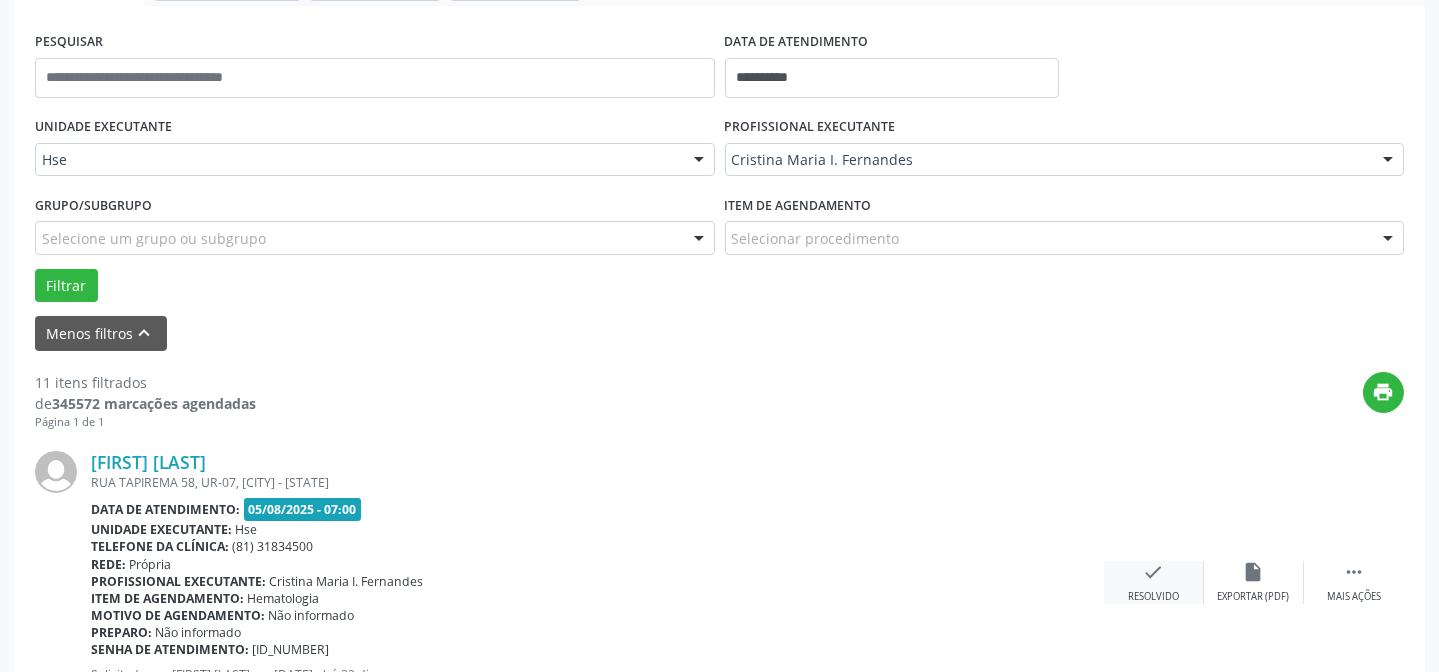 click on "check
Resolvido" at bounding box center (1154, 582) 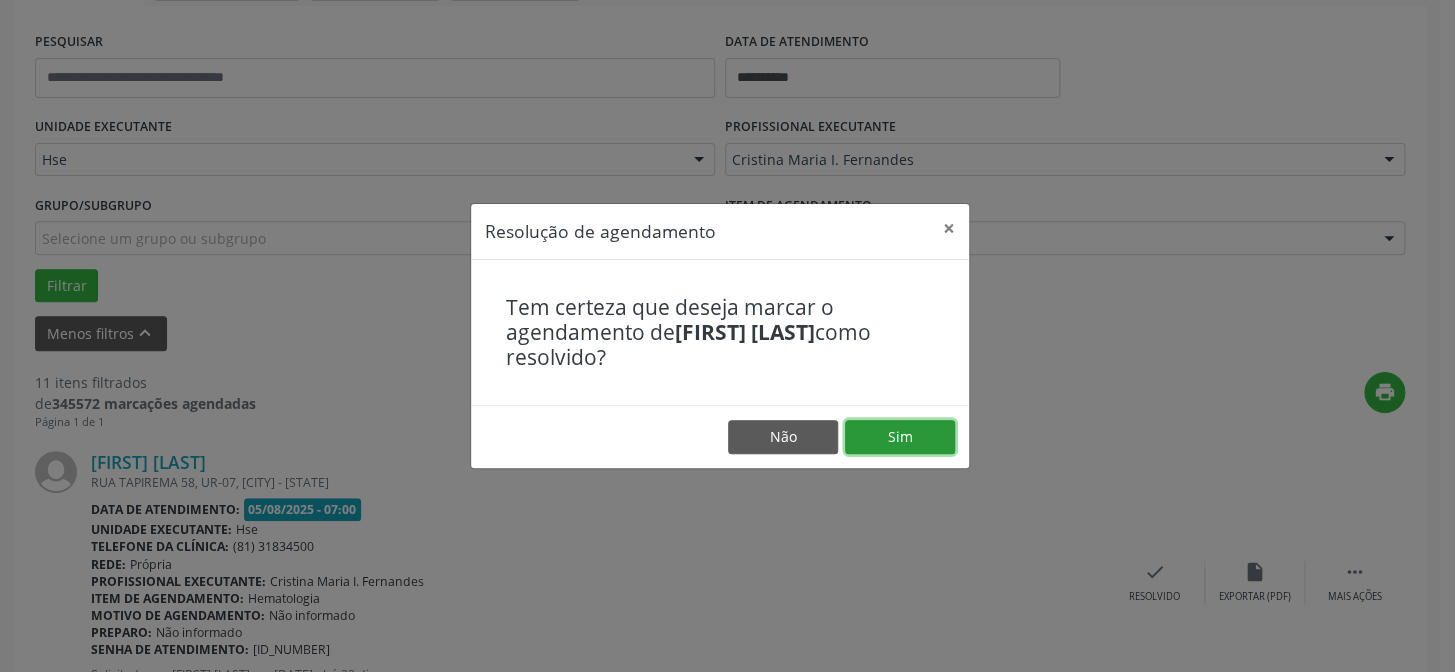 click on "Sim" at bounding box center (900, 437) 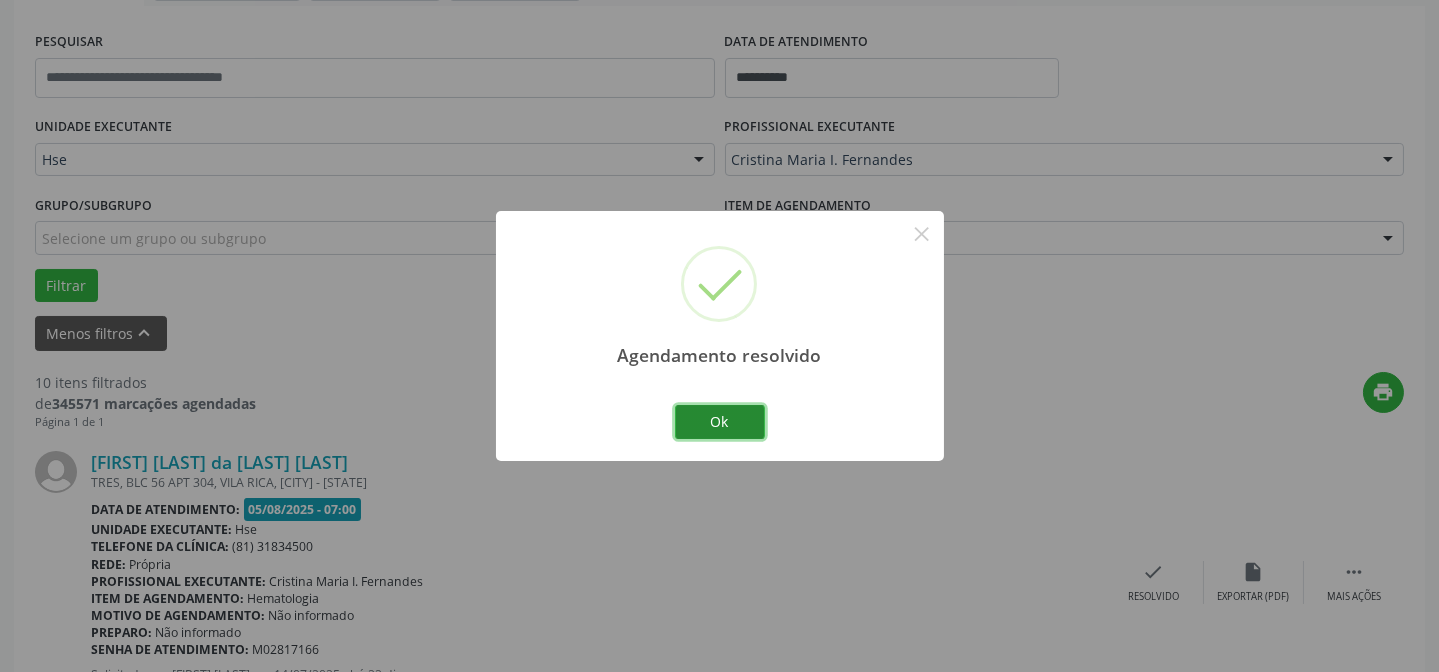 click on "Ok" at bounding box center (720, 422) 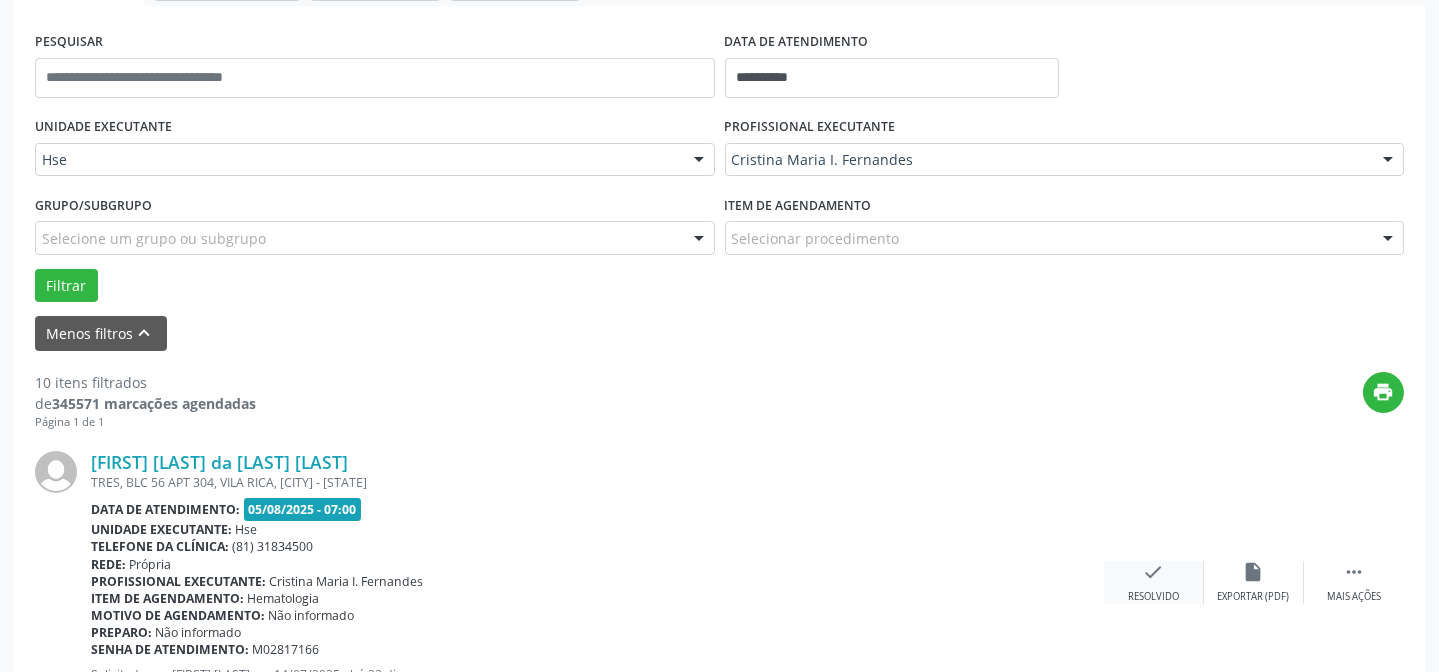 click on "check
Resolvido" at bounding box center [1154, 582] 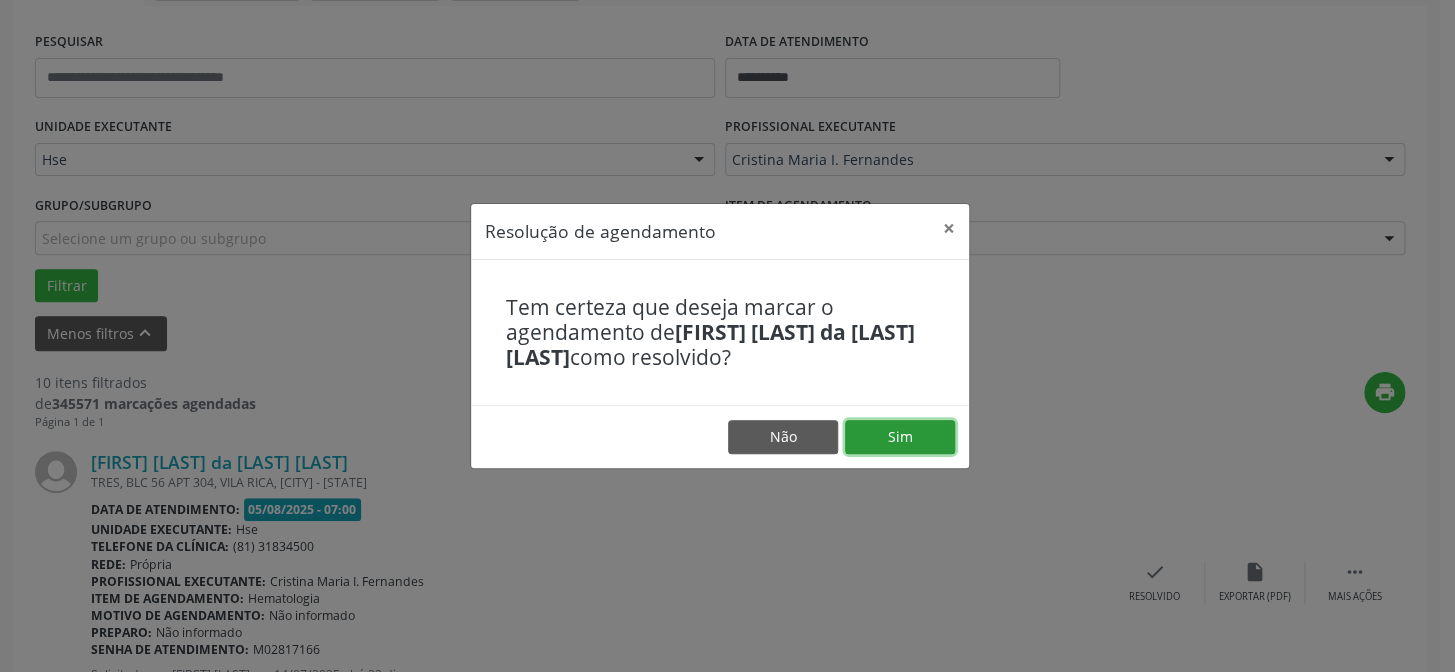 click on "Sim" at bounding box center (900, 437) 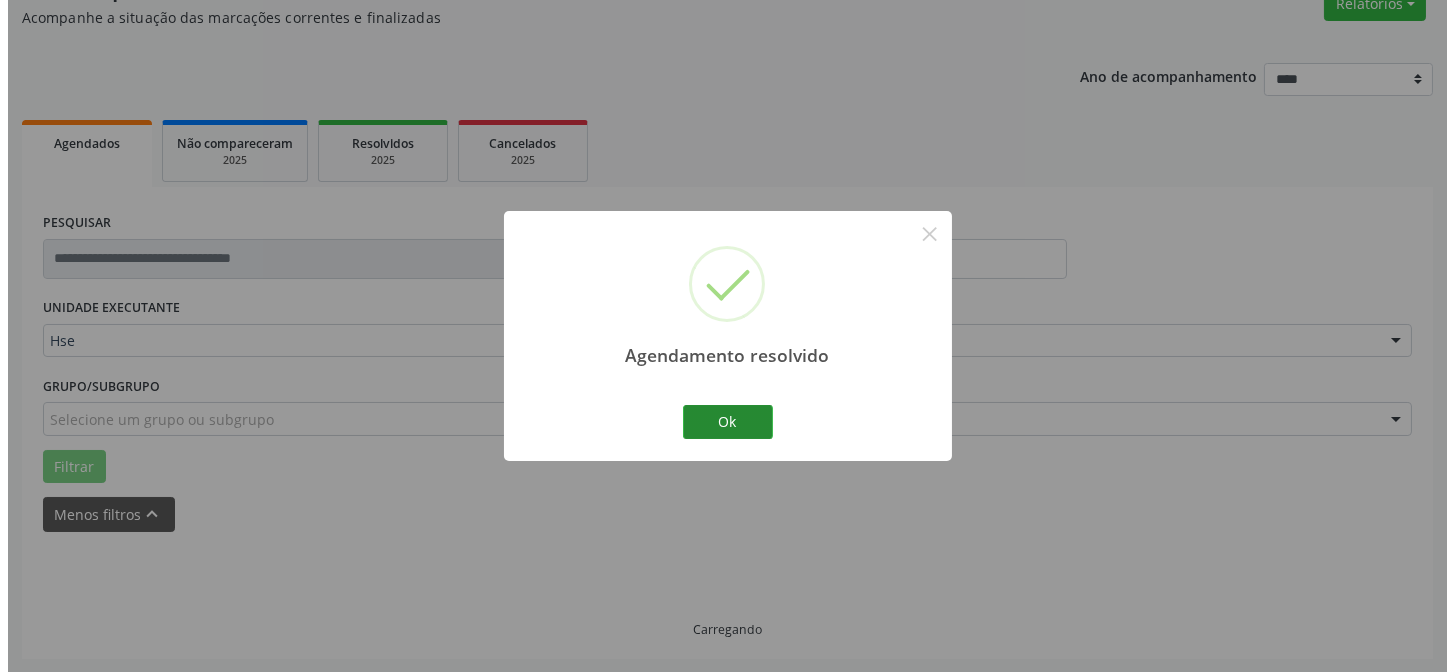 scroll, scrollTop: 360, scrollLeft: 0, axis: vertical 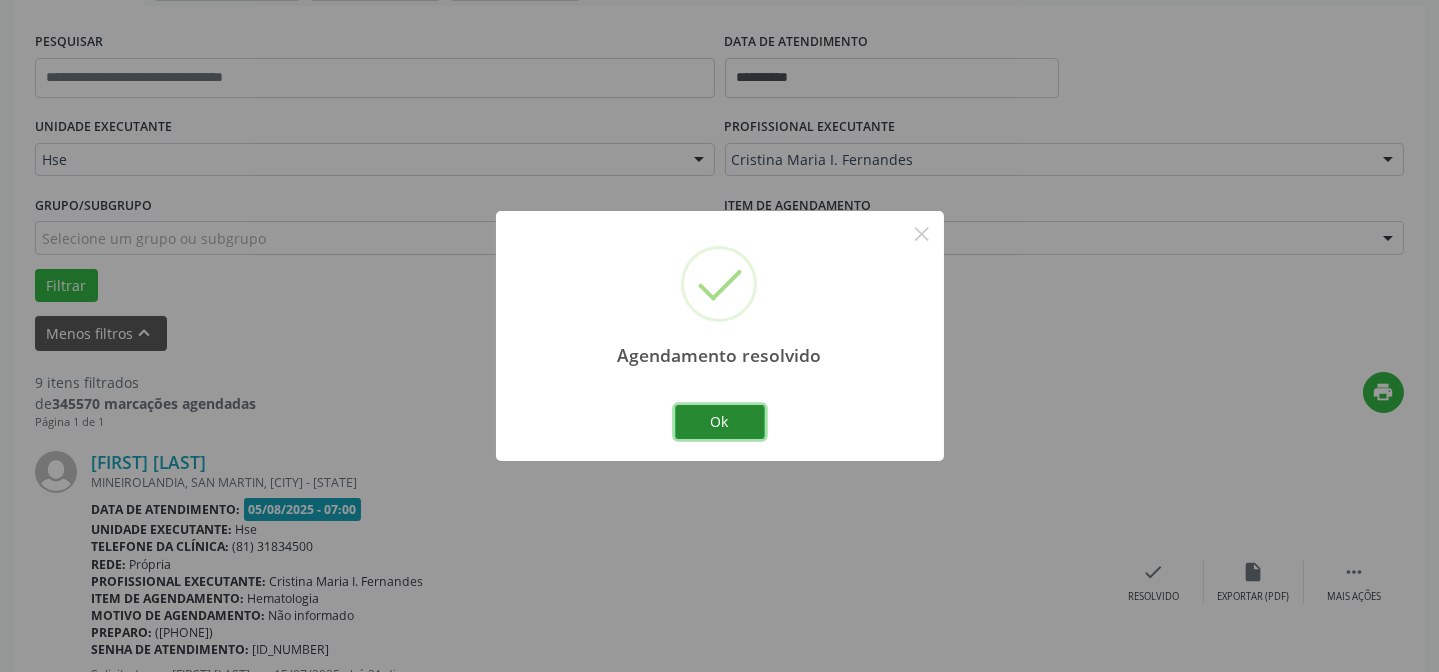 click on "Ok" at bounding box center (720, 422) 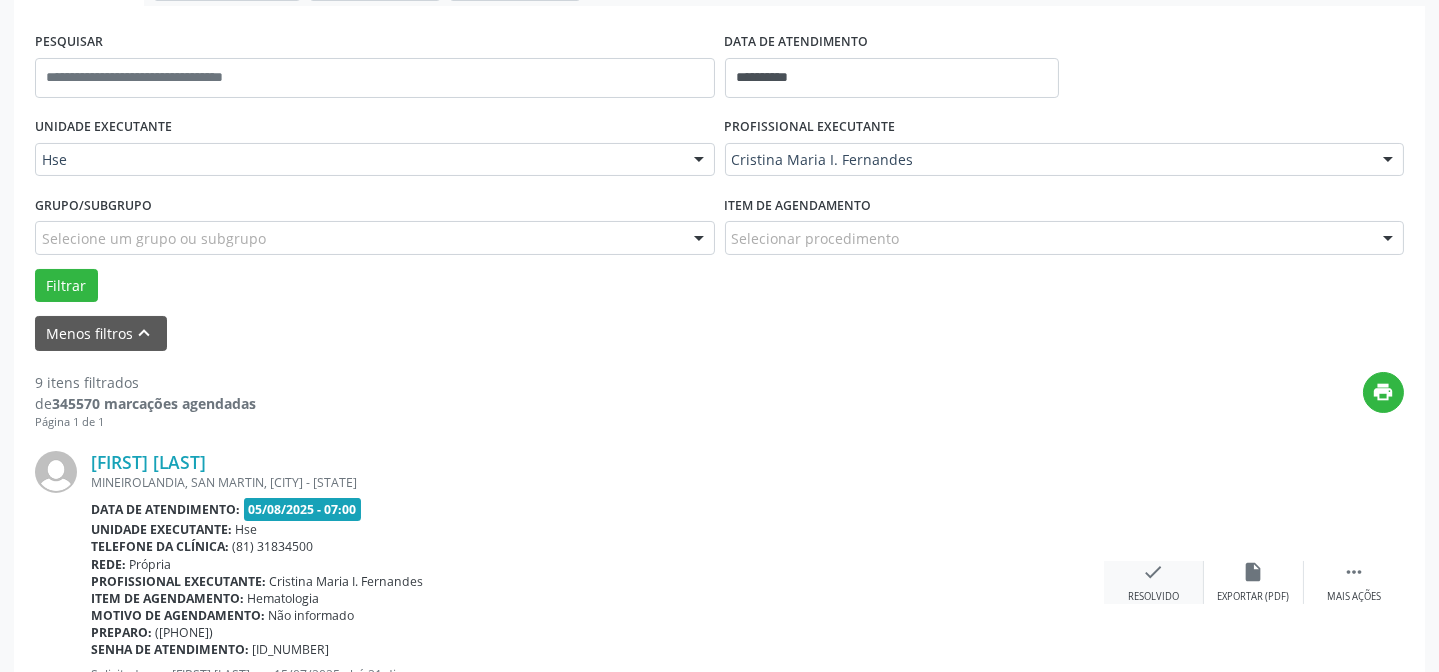 click on "check
Resolvido" at bounding box center (1154, 582) 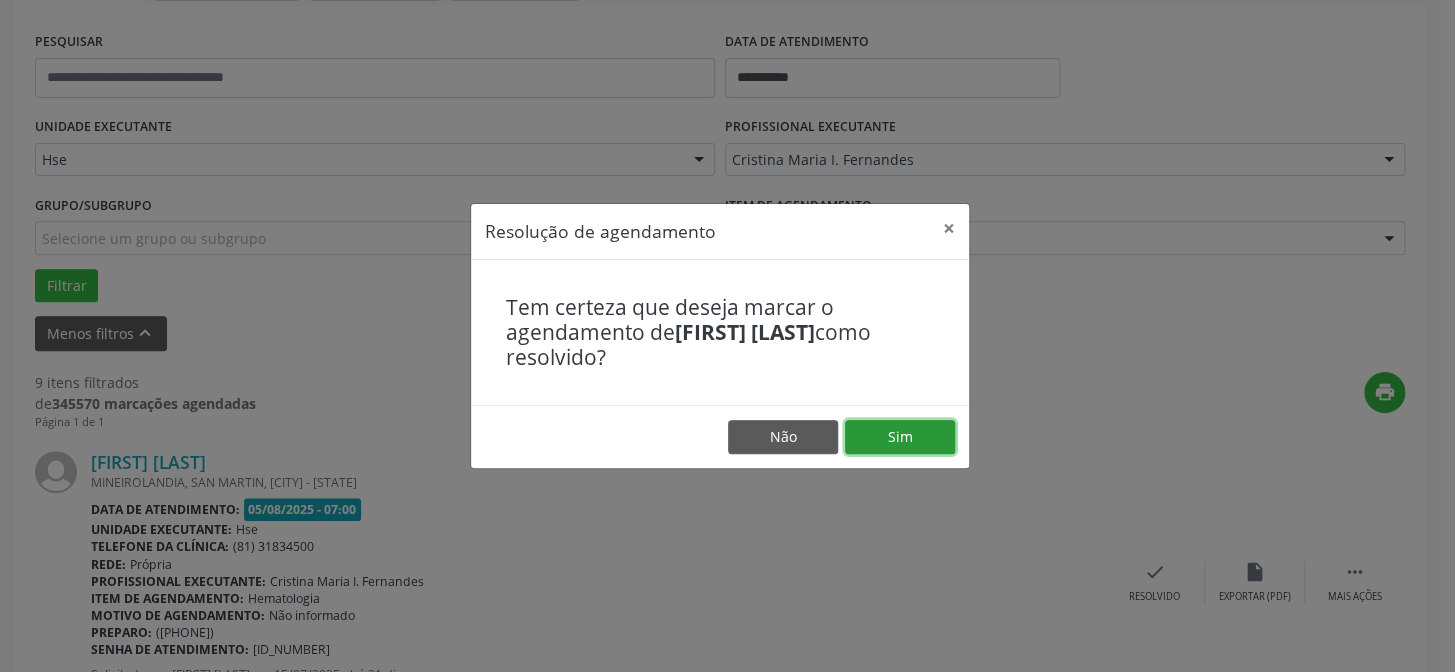 click on "Sim" at bounding box center [900, 437] 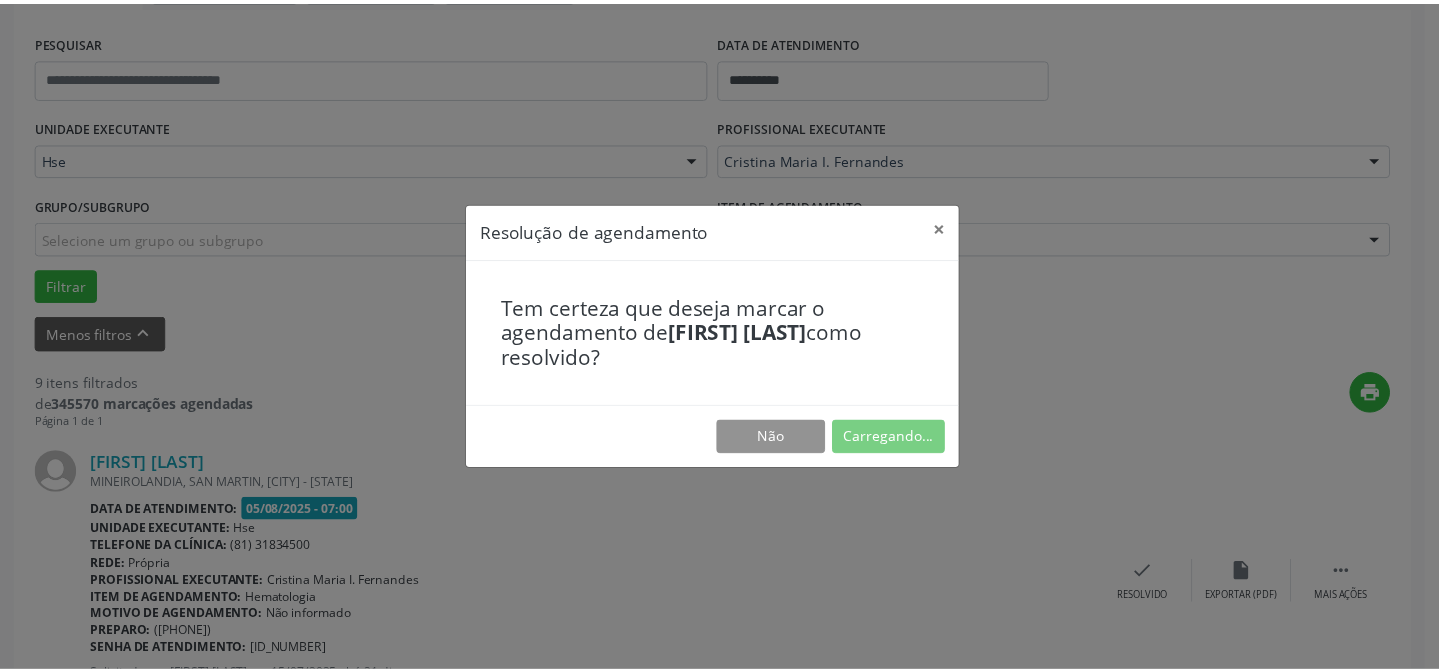 scroll, scrollTop: 179, scrollLeft: 0, axis: vertical 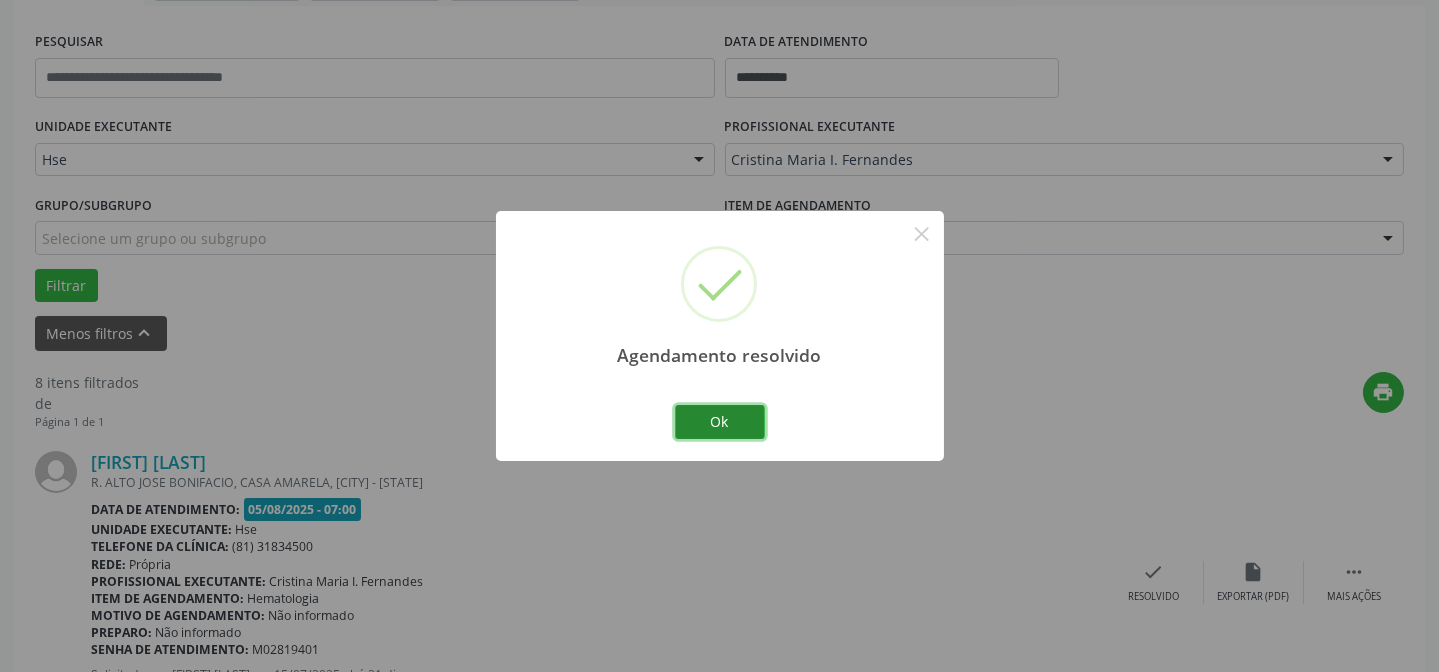 click on "Ok" at bounding box center (720, 422) 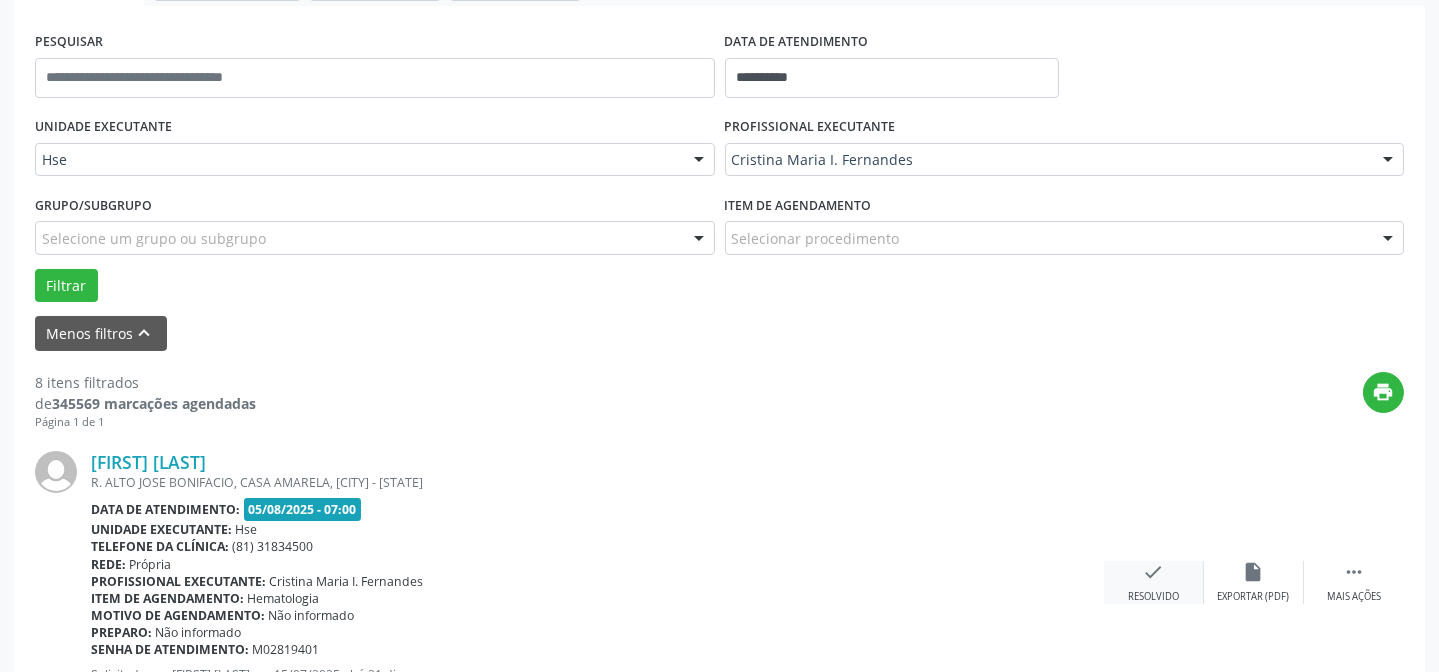 click on "check
Resolvido" at bounding box center (1154, 582) 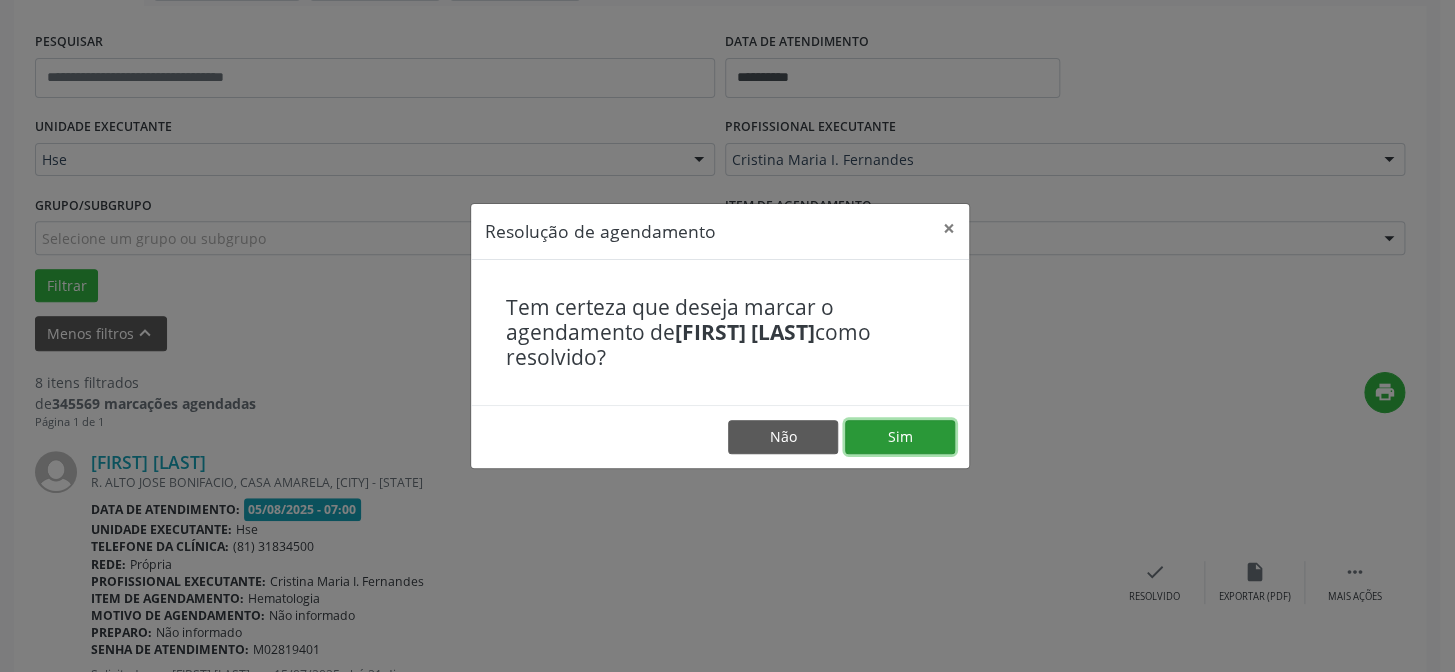 click on "Sim" at bounding box center [900, 437] 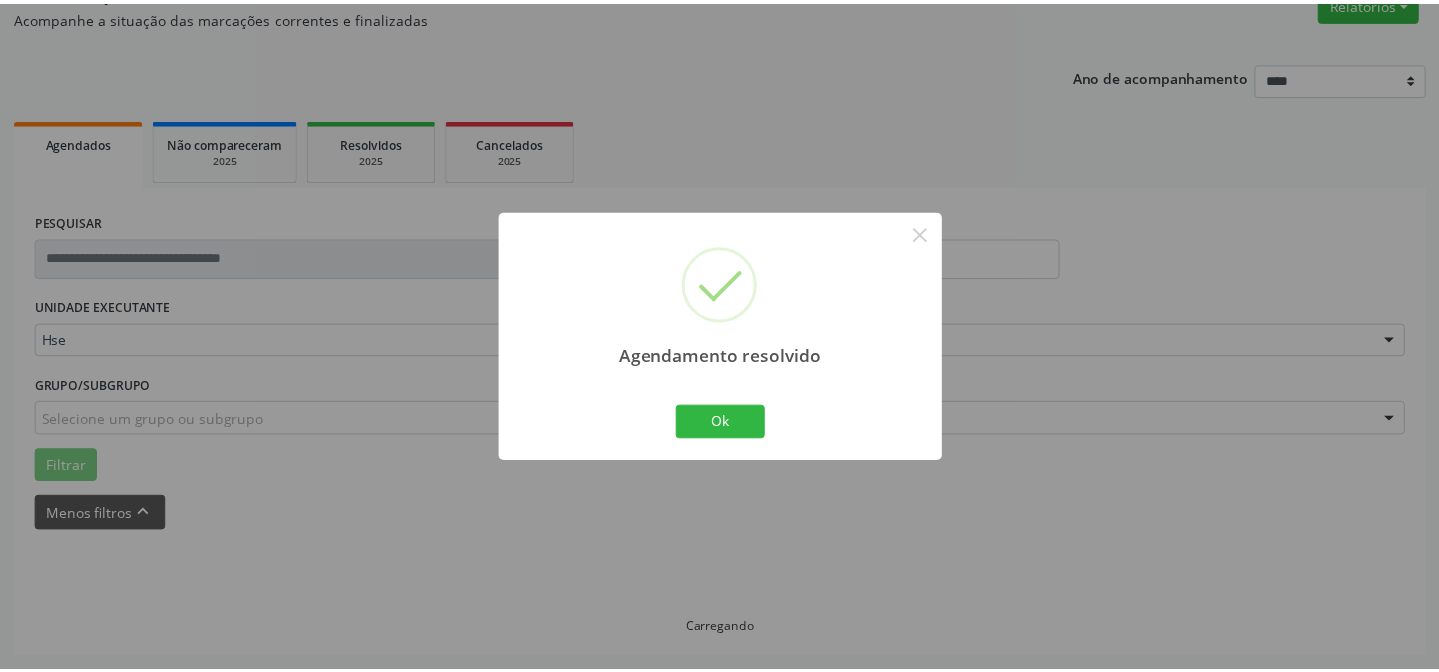 scroll, scrollTop: 179, scrollLeft: 0, axis: vertical 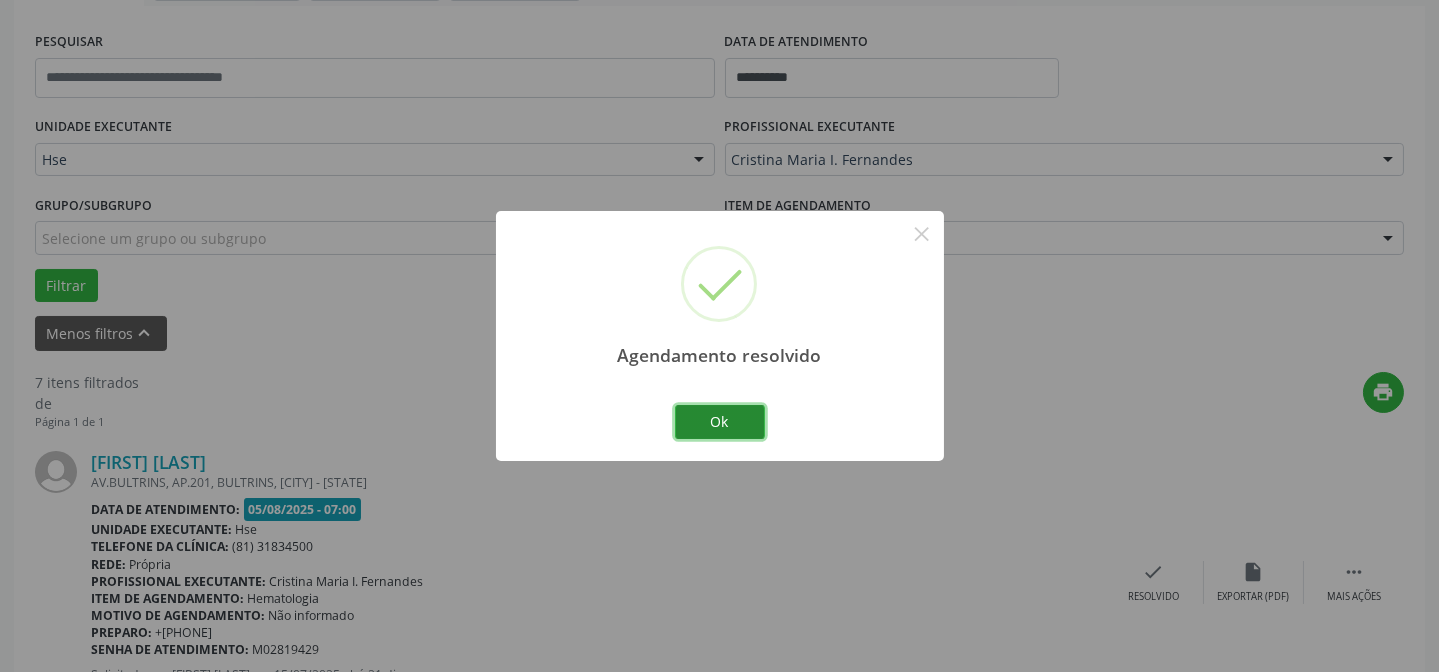 click on "Ok" at bounding box center [720, 422] 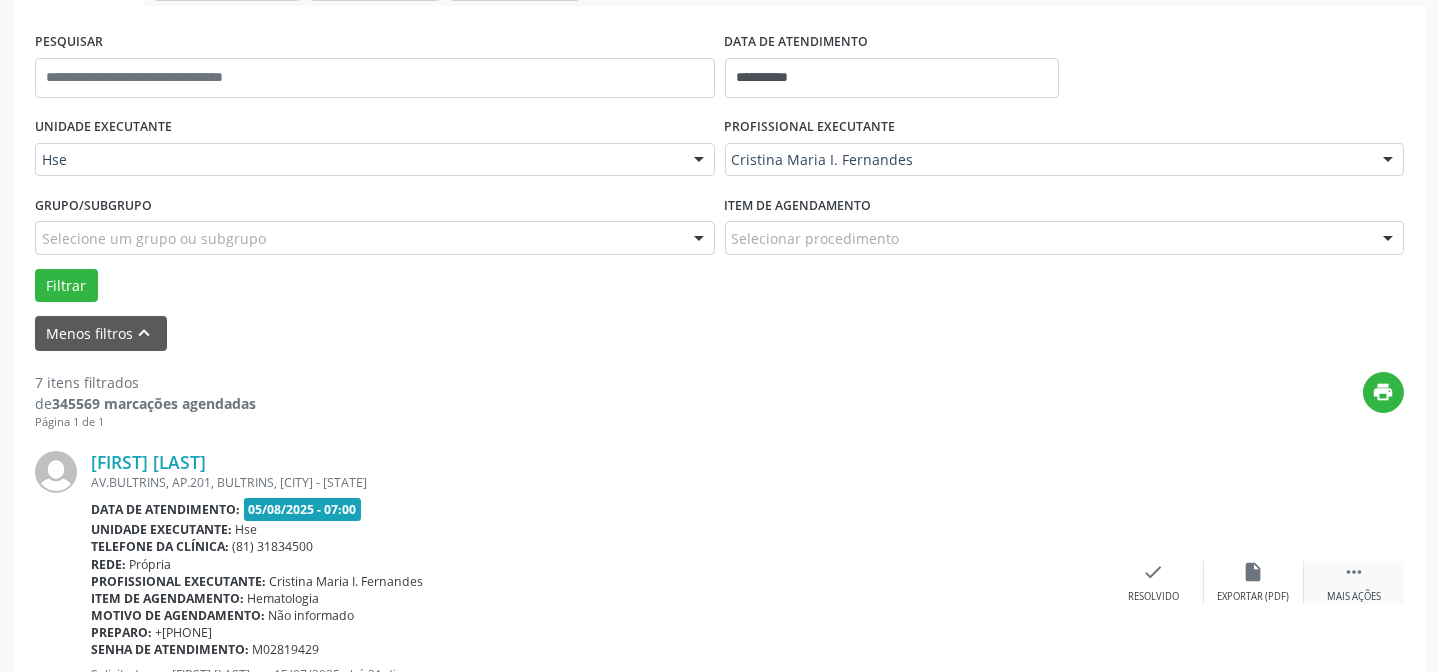 click on "" at bounding box center [1354, 572] 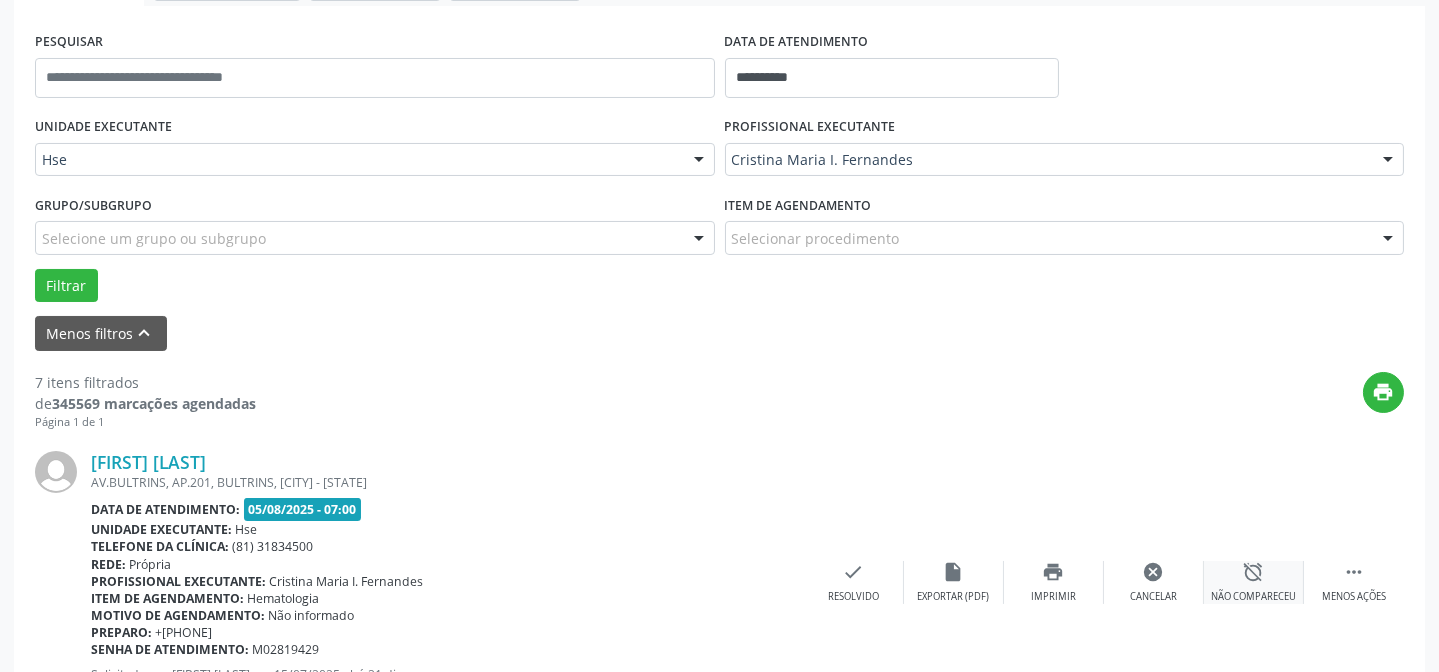 click on "alarm_off
Não compareceu" at bounding box center [1254, 582] 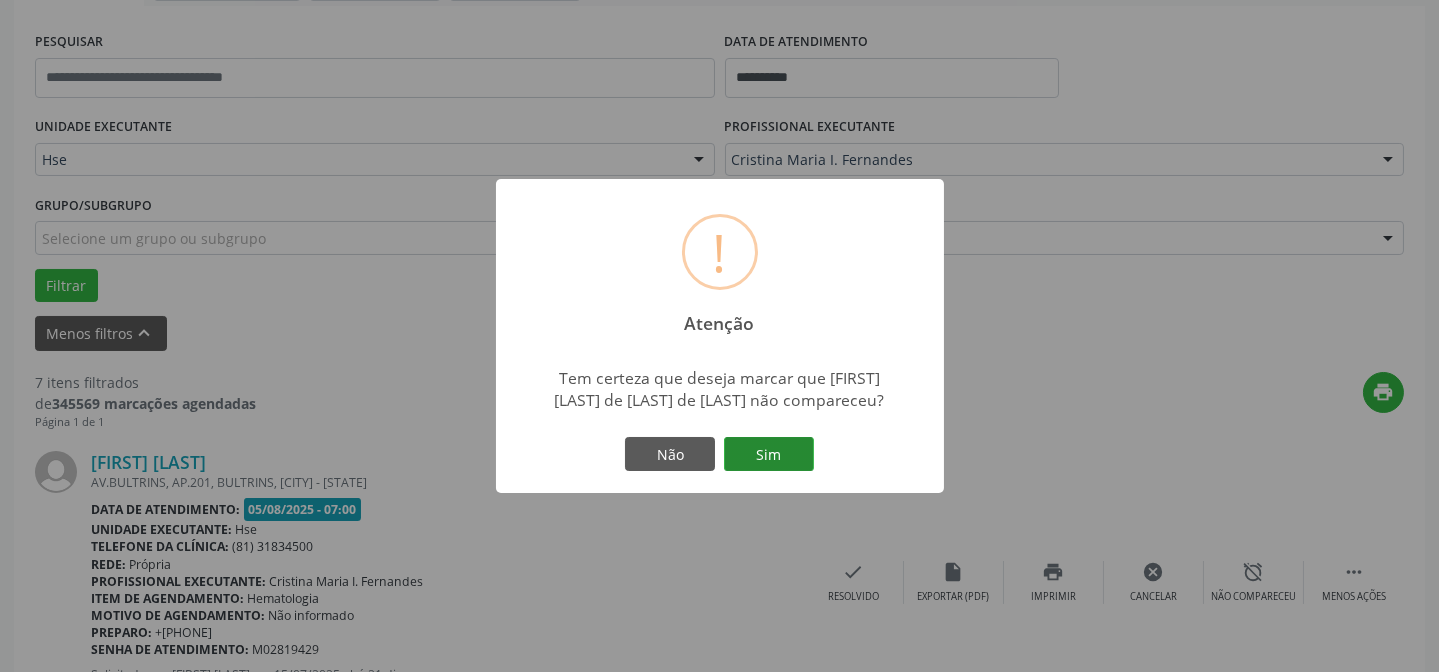 click on "Sim" at bounding box center [769, 454] 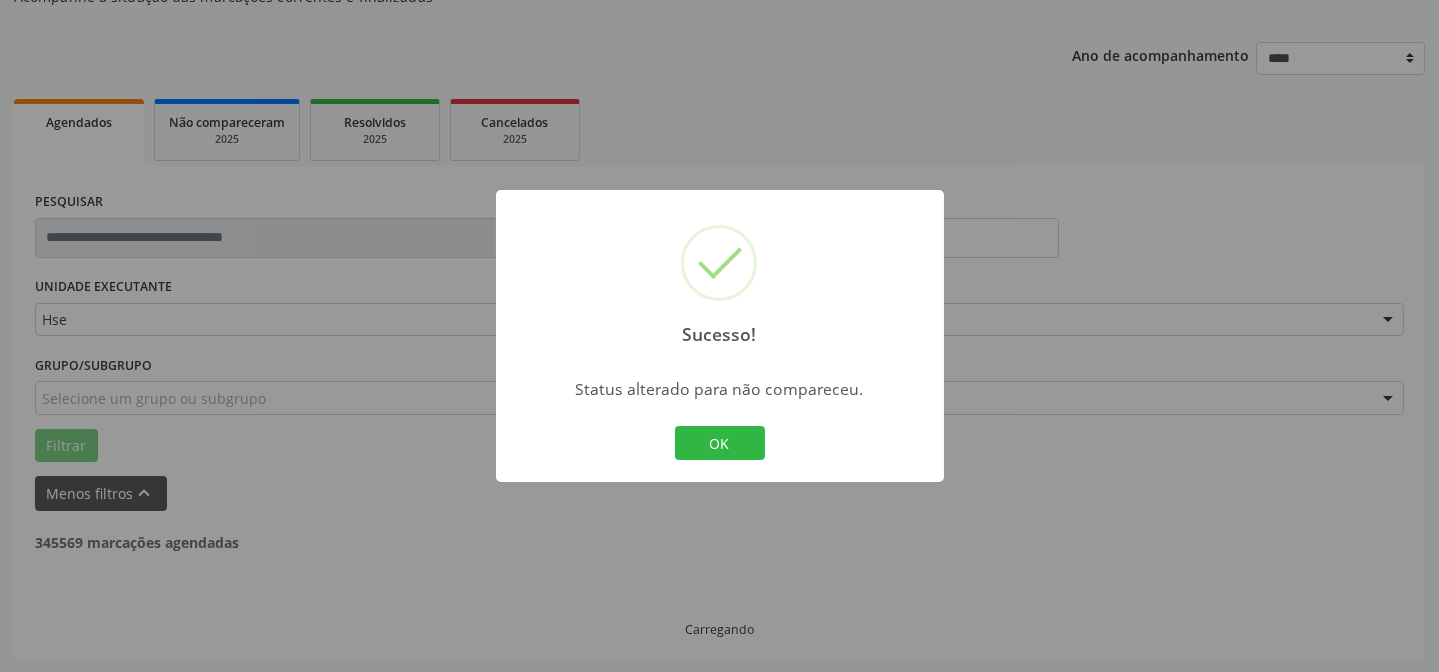 scroll, scrollTop: 360, scrollLeft: 0, axis: vertical 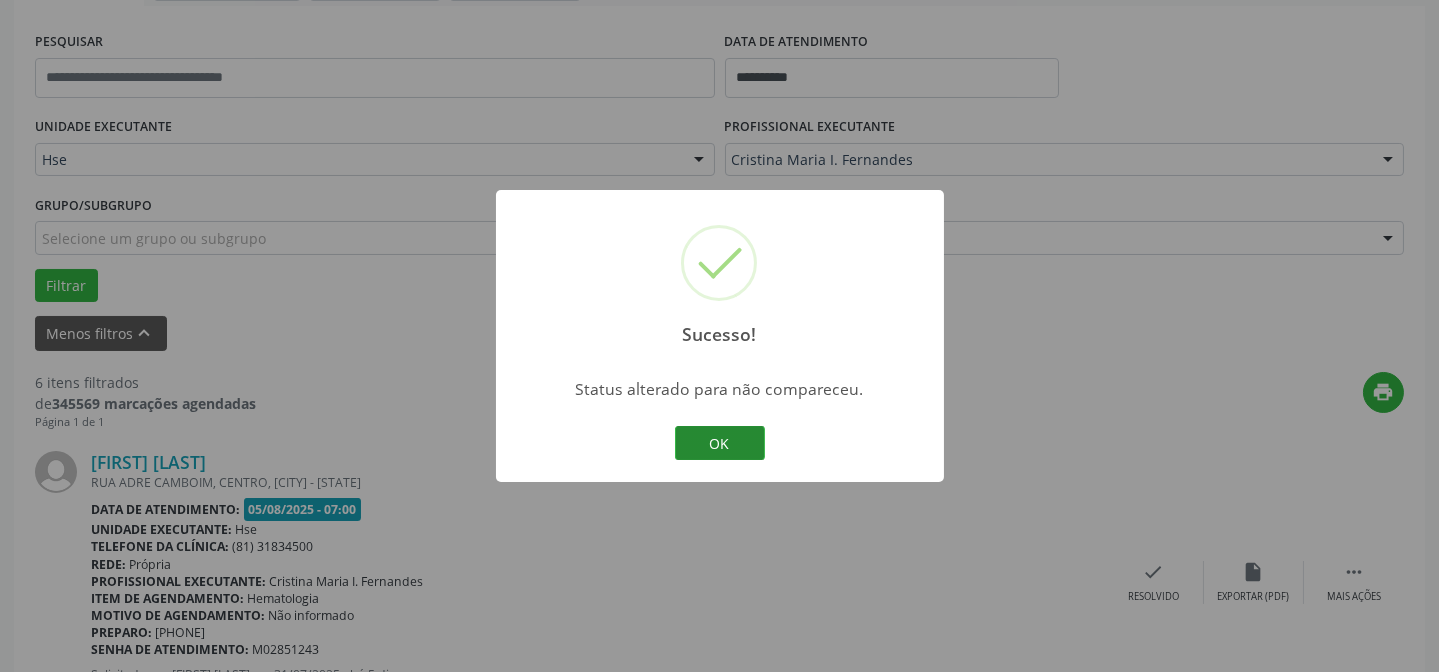 click on "OK" at bounding box center [720, 443] 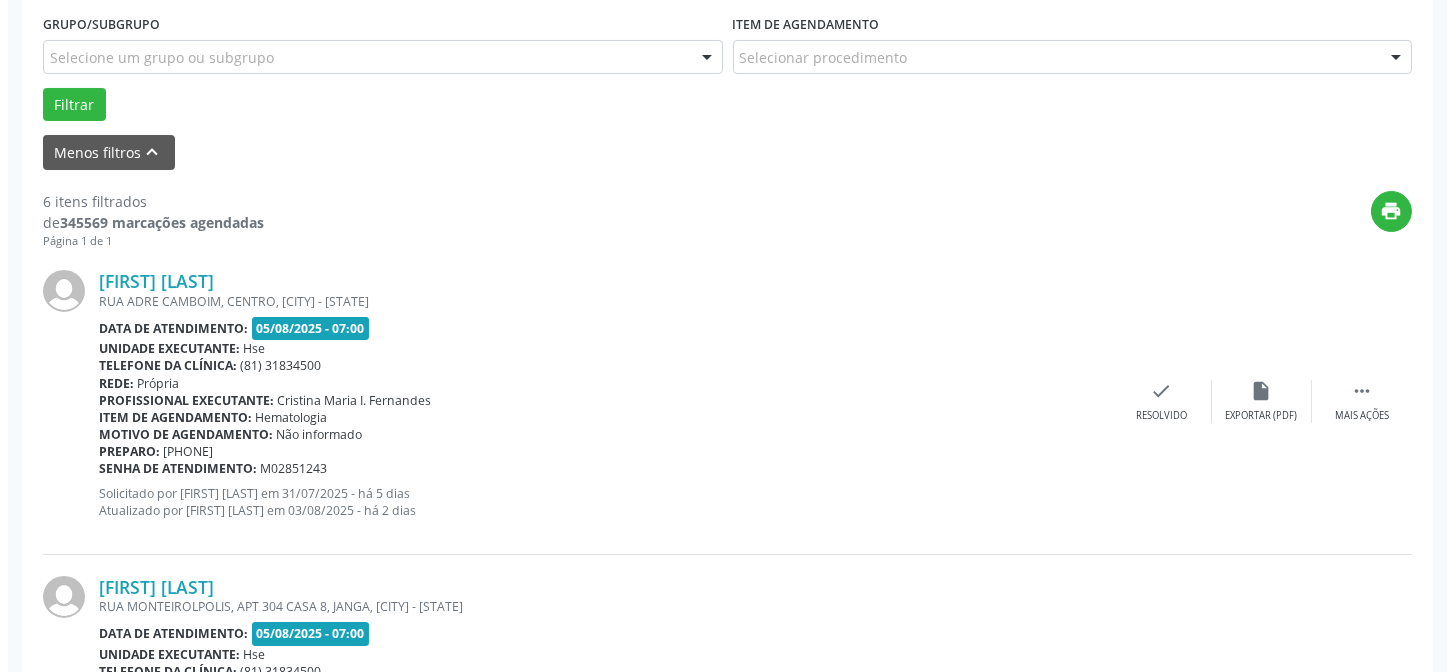 scroll, scrollTop: 542, scrollLeft: 0, axis: vertical 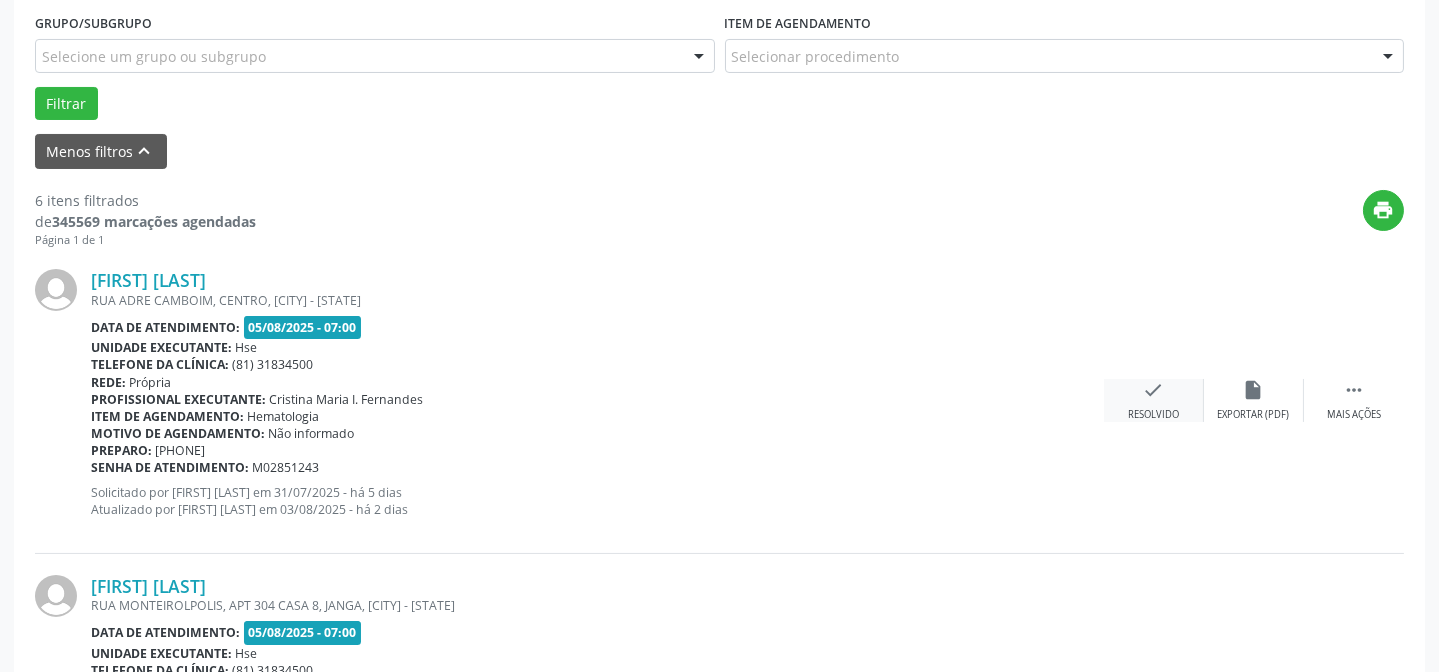 click on "check
Resolvido" at bounding box center (1154, 400) 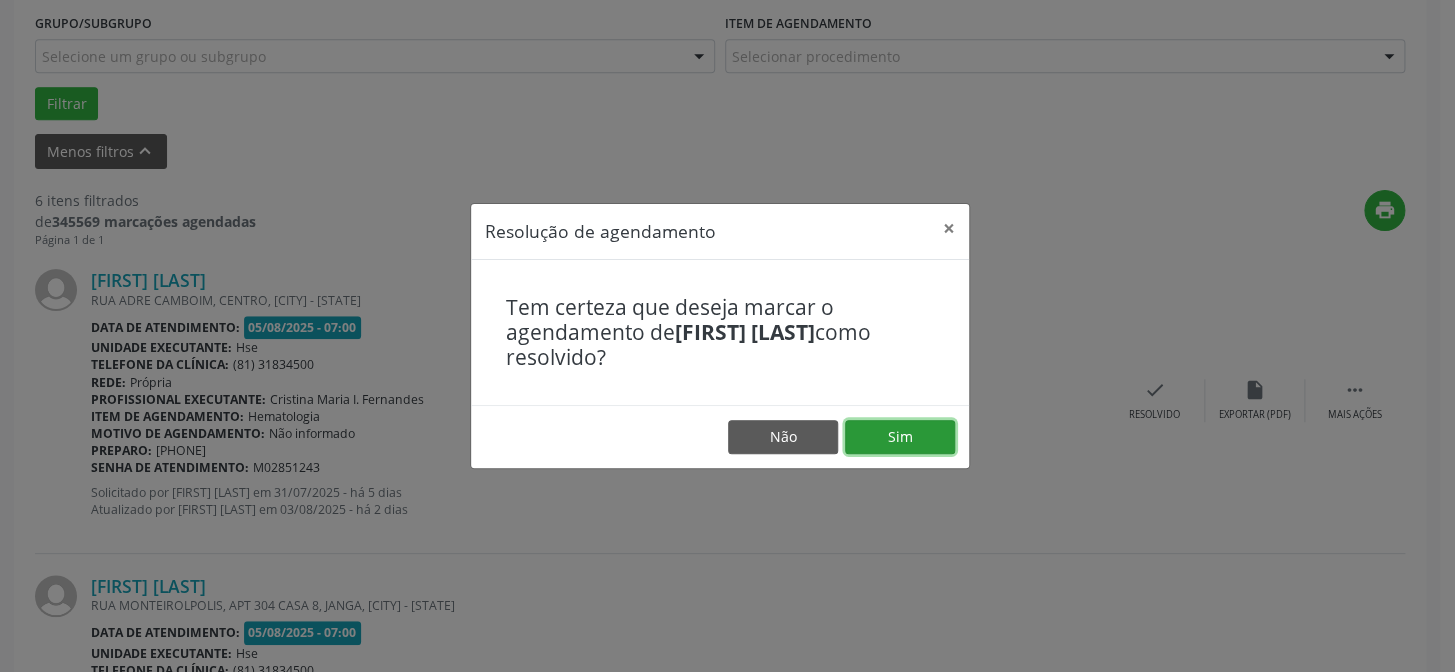 click on "Sim" at bounding box center [900, 437] 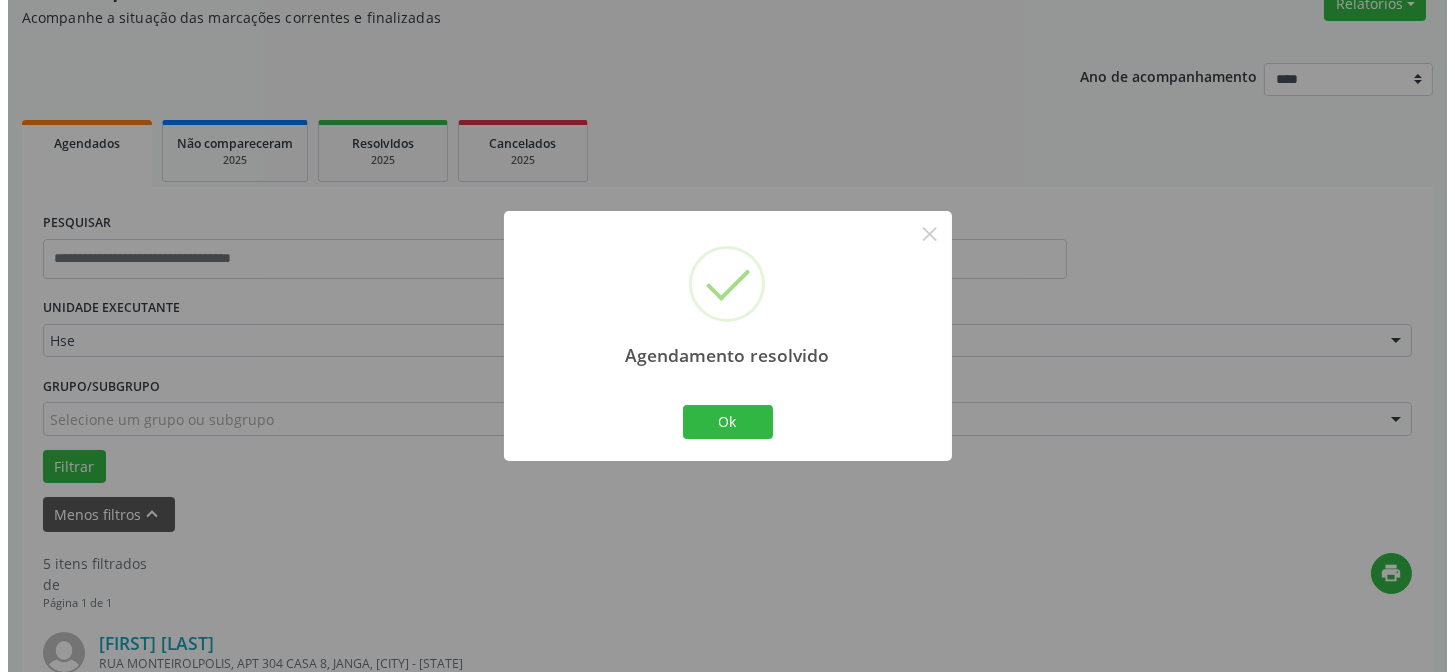 scroll, scrollTop: 542, scrollLeft: 0, axis: vertical 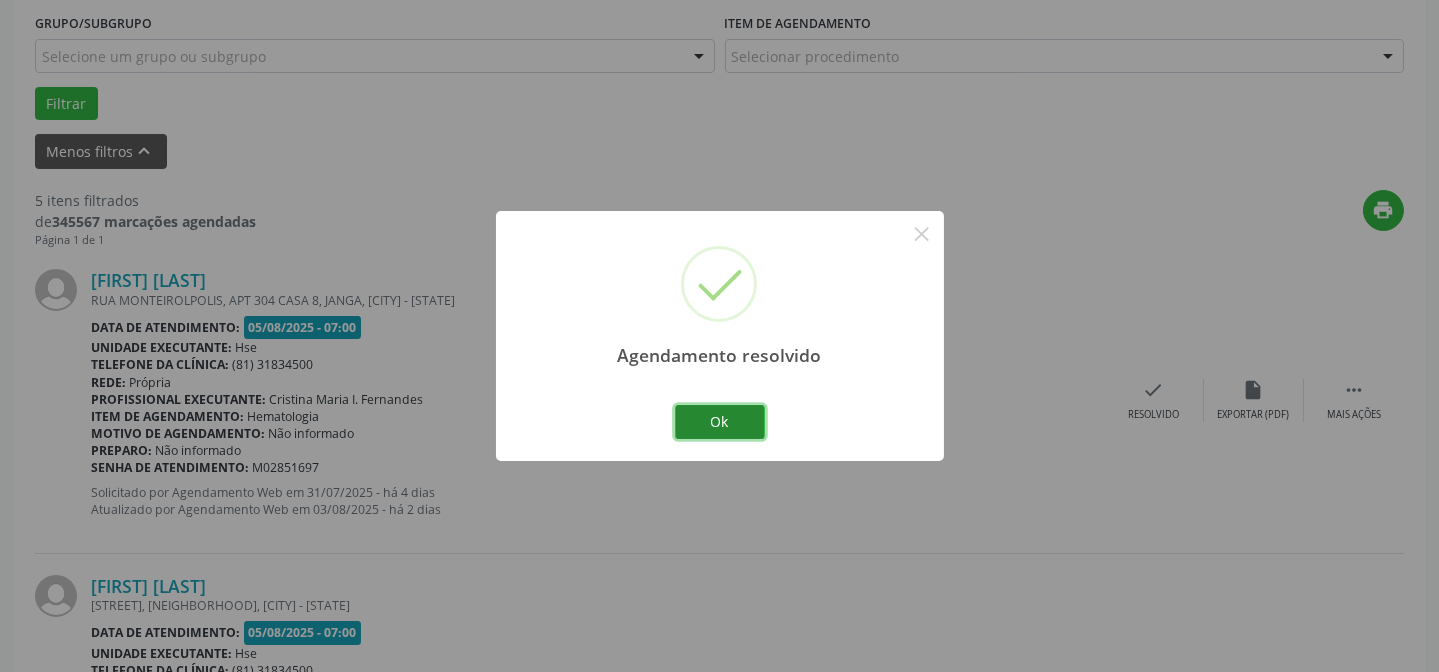 click on "Ok" at bounding box center [720, 422] 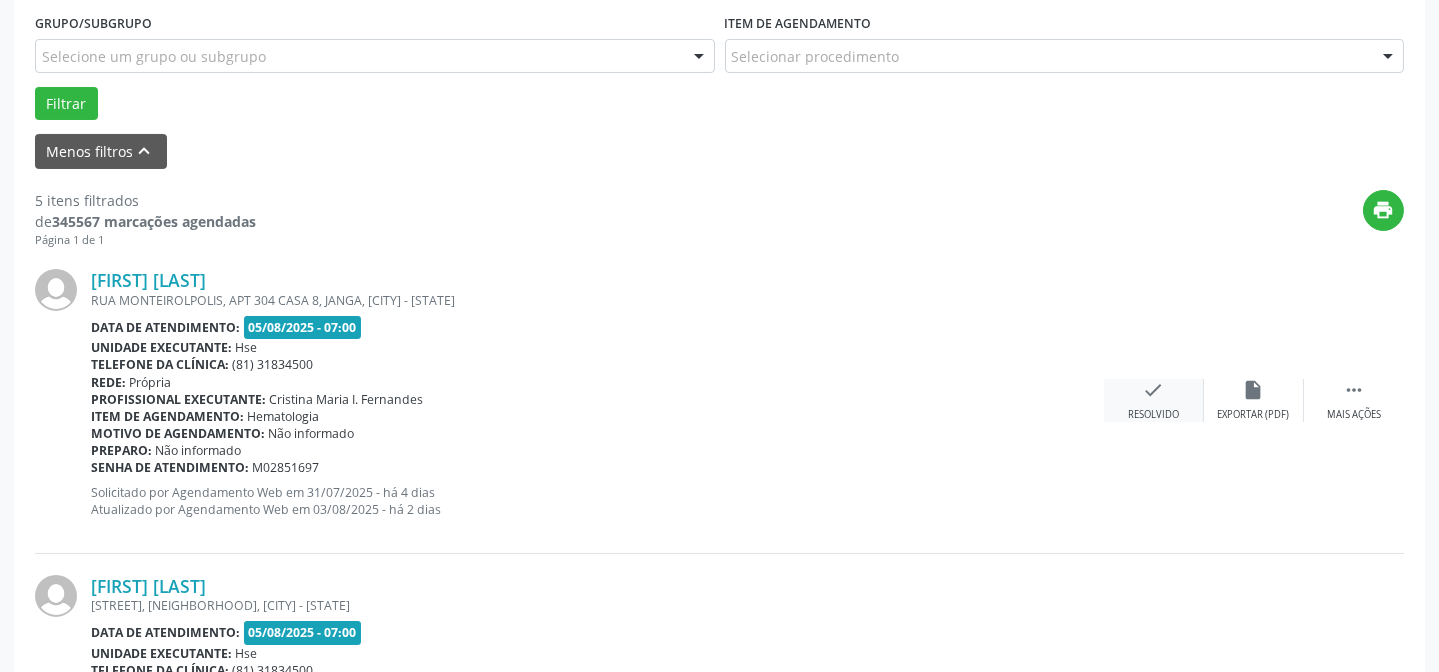 click on "check
Resolvido" at bounding box center (1154, 400) 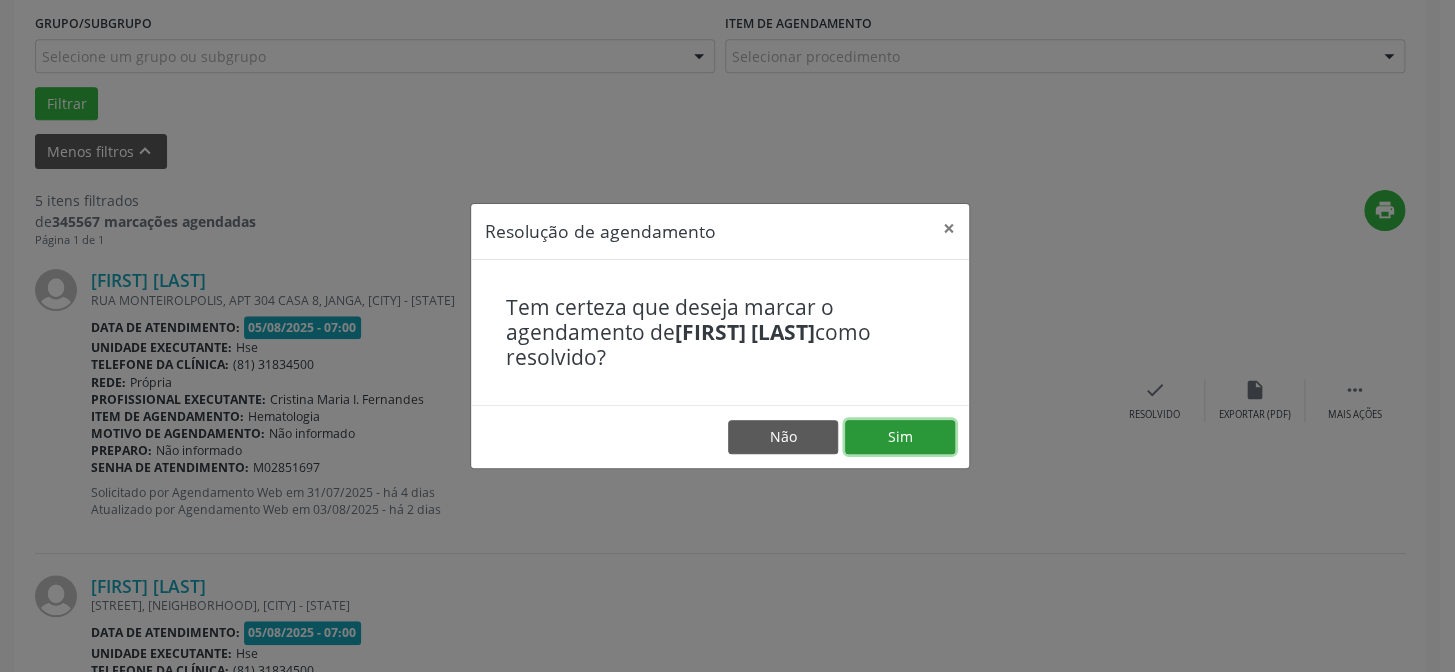 click on "Sim" at bounding box center (900, 437) 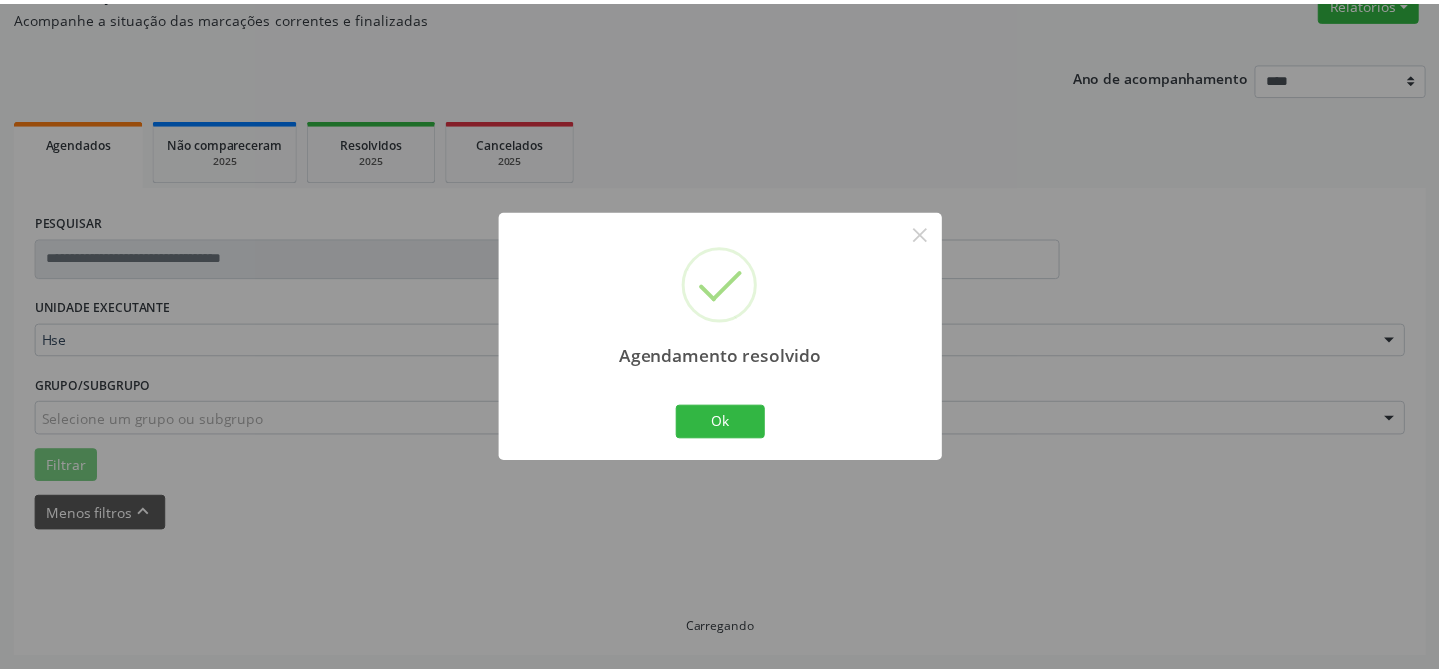 scroll, scrollTop: 179, scrollLeft: 0, axis: vertical 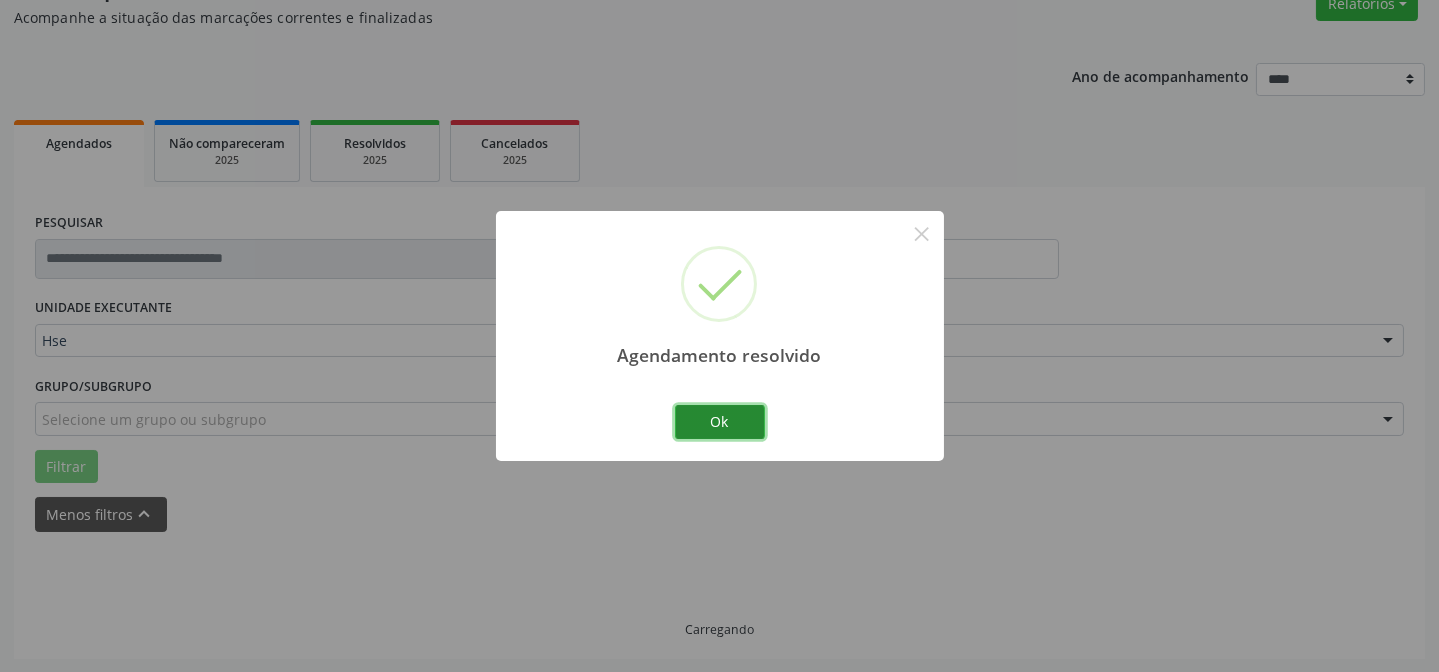 click on "Ok" at bounding box center (720, 422) 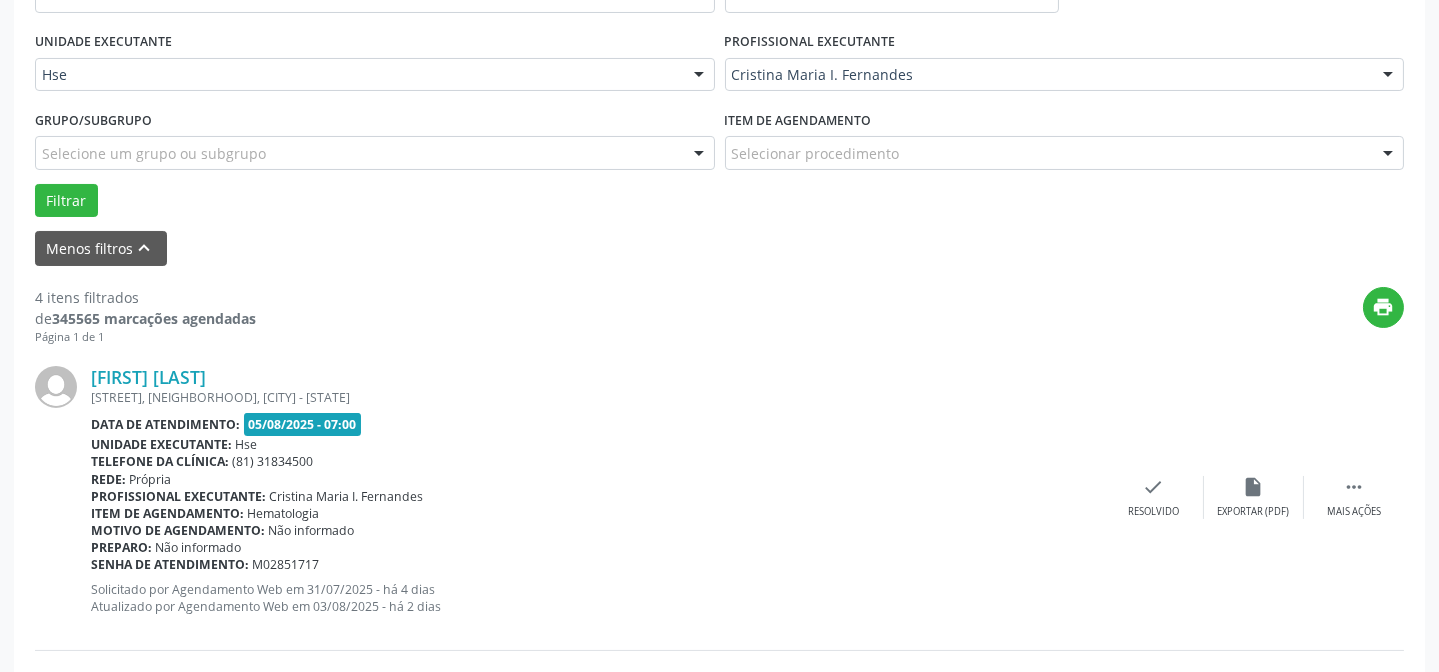 scroll, scrollTop: 451, scrollLeft: 0, axis: vertical 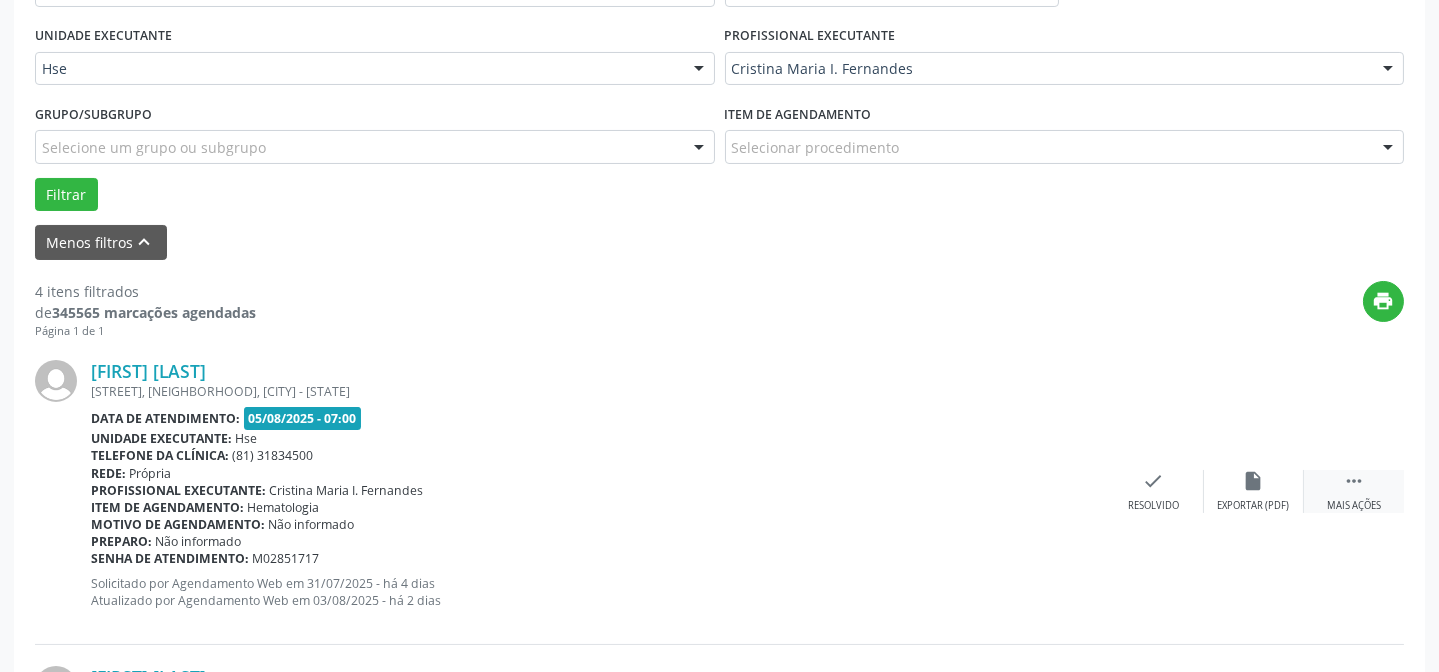 click on "Mais ações" at bounding box center [1354, 506] 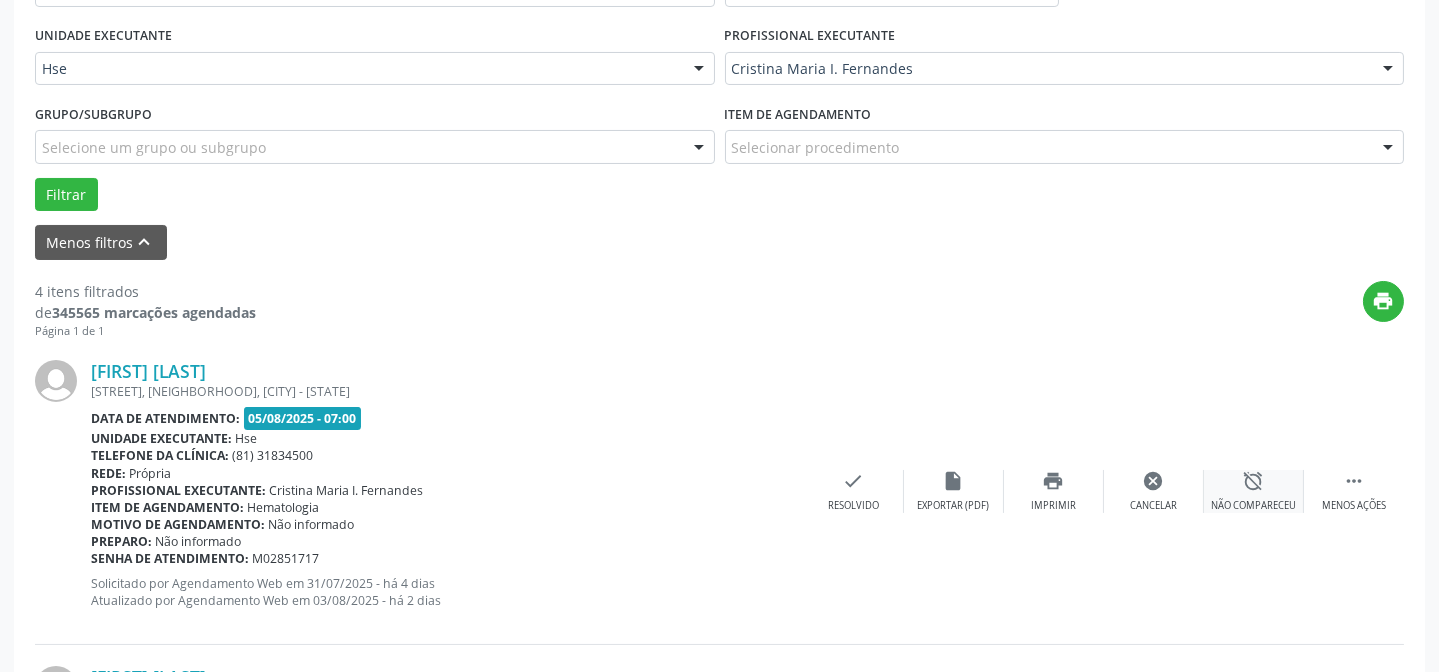 click on "Não compareceu" at bounding box center [1253, 506] 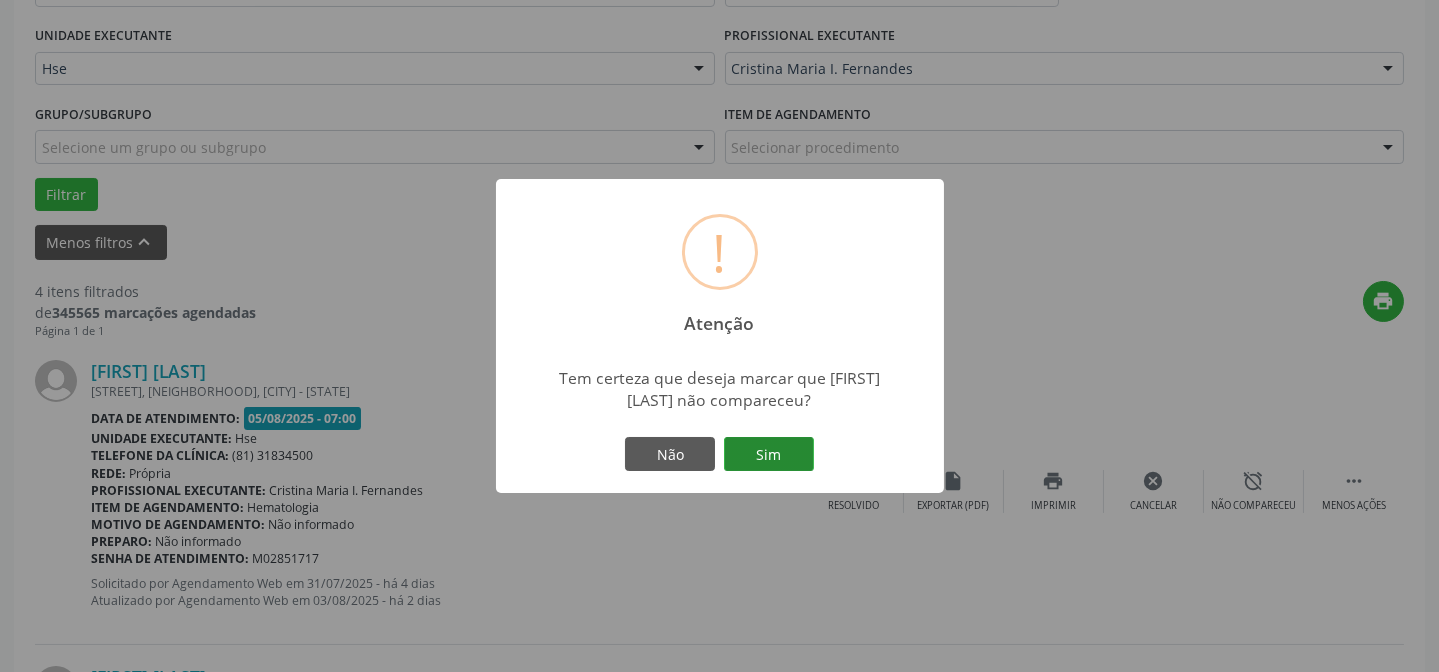 drag, startPoint x: 771, startPoint y: 463, endPoint x: 771, endPoint y: 451, distance: 12 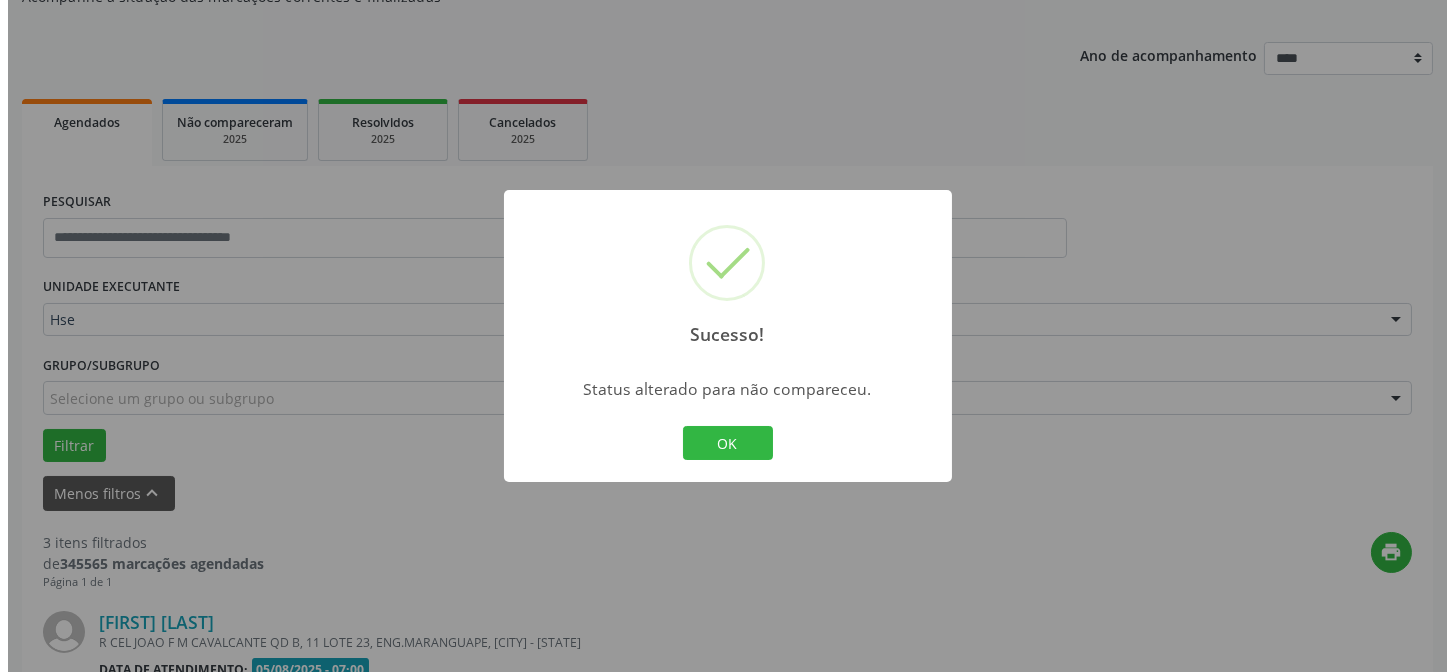 scroll, scrollTop: 451, scrollLeft: 0, axis: vertical 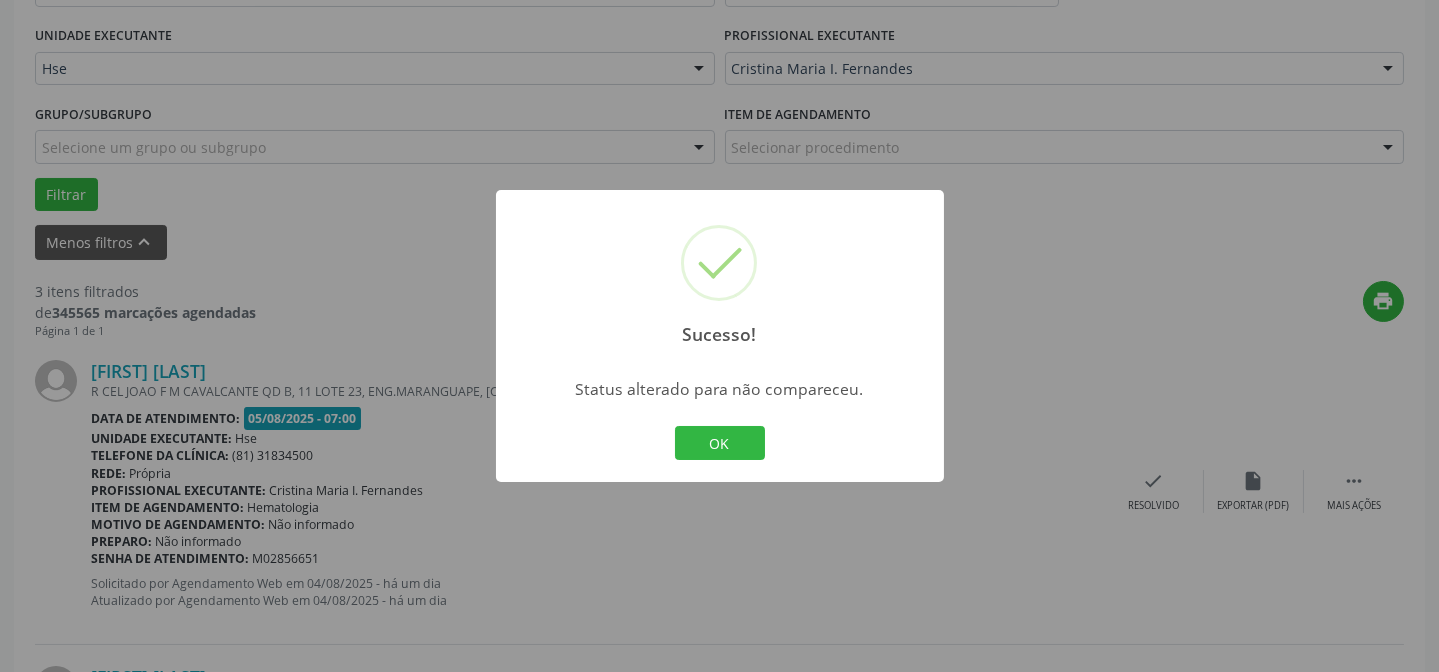 click on "Sucesso! × Status alterado para não compareceu. OK Cancel" at bounding box center (720, 336) 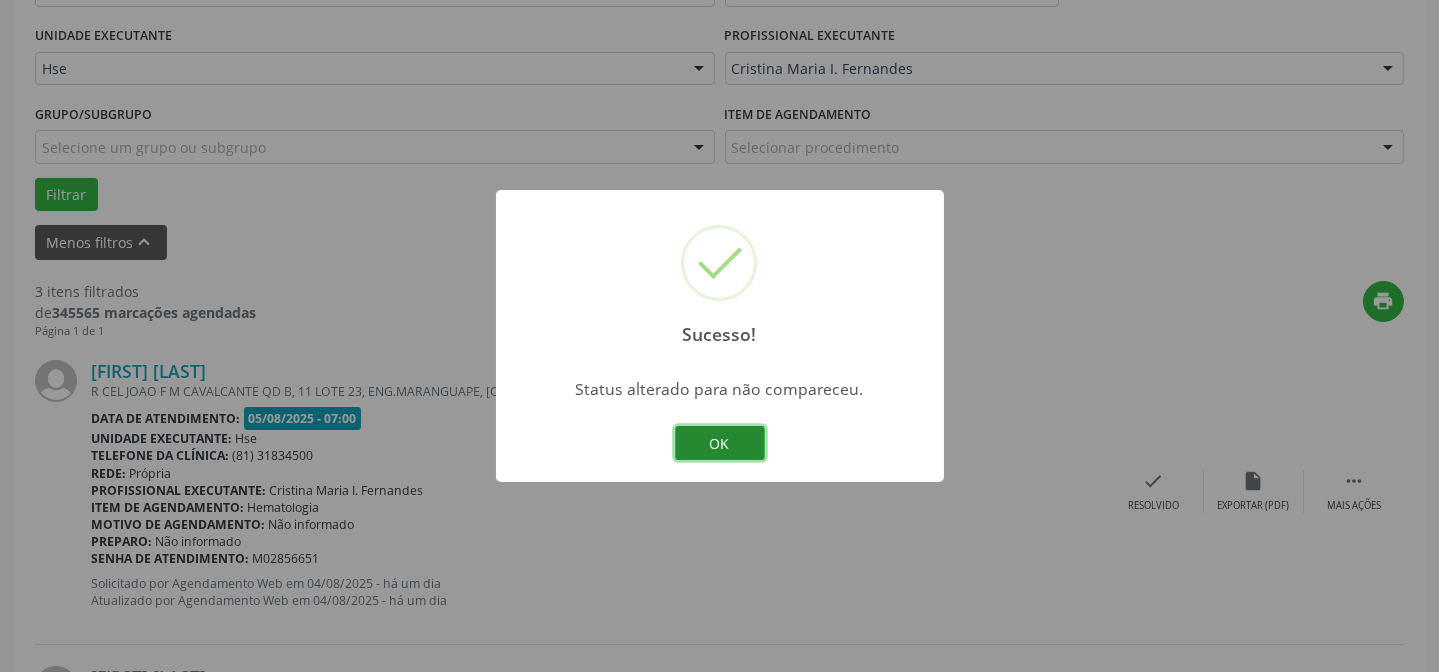 click on "OK" at bounding box center (720, 443) 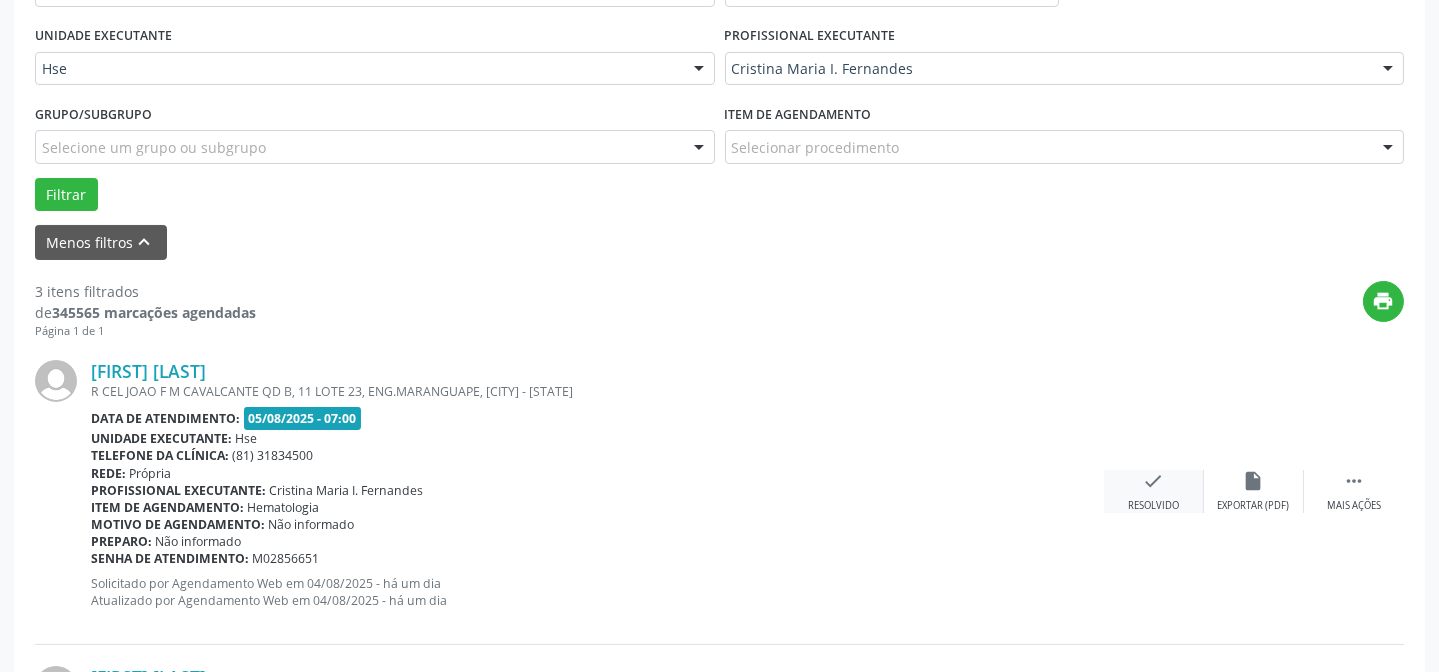 click on "check
Resolvido" at bounding box center (1154, 491) 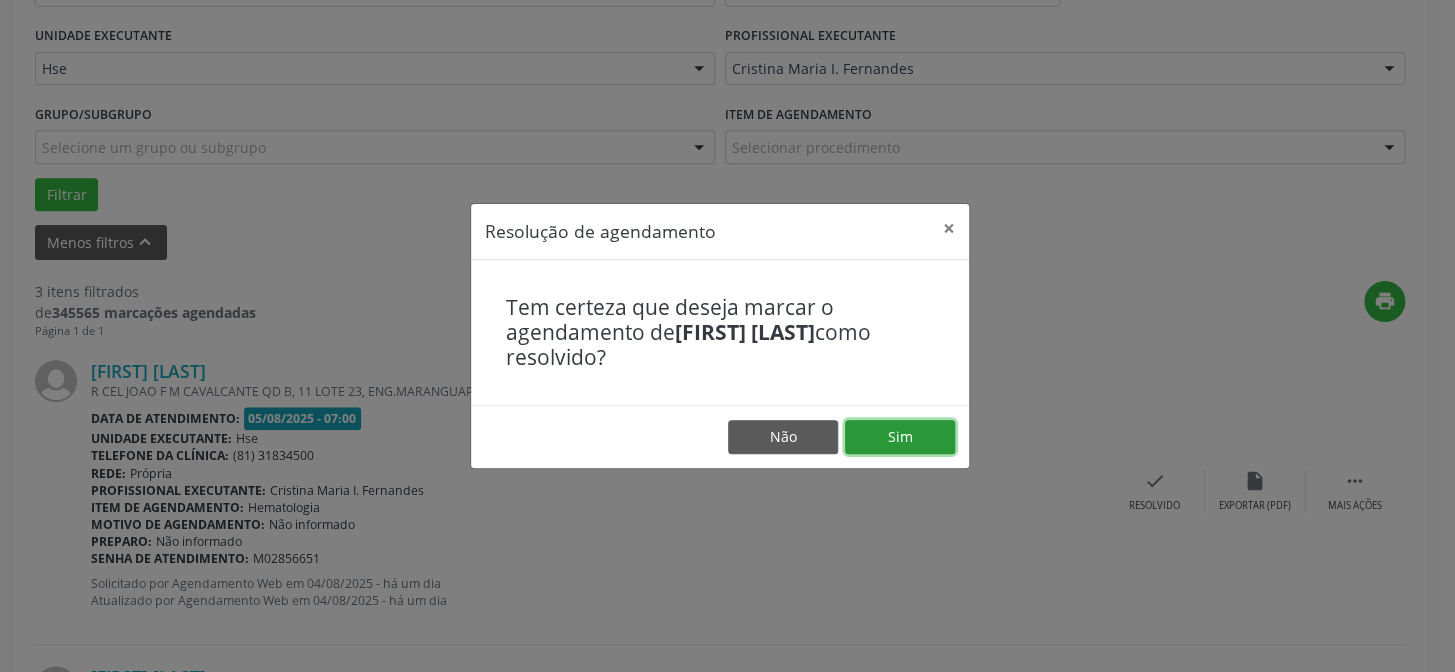 click on "Sim" at bounding box center (900, 437) 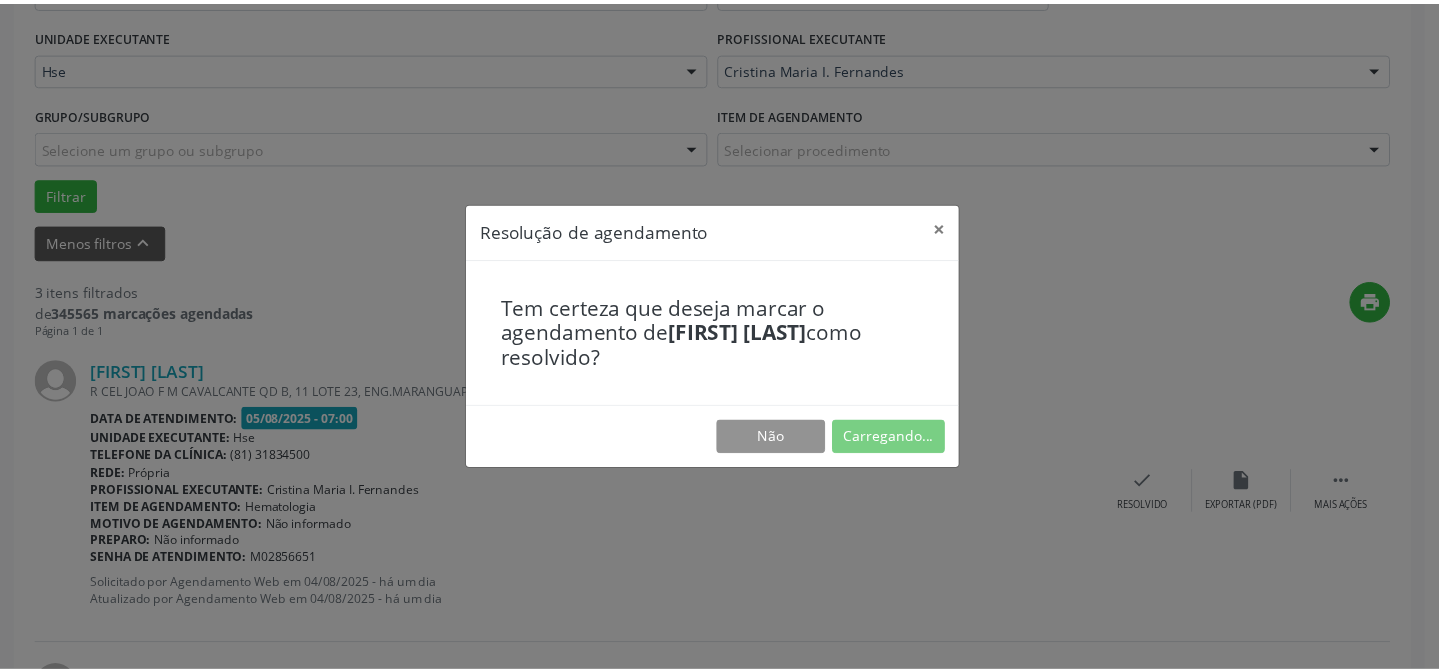 scroll, scrollTop: 179, scrollLeft: 0, axis: vertical 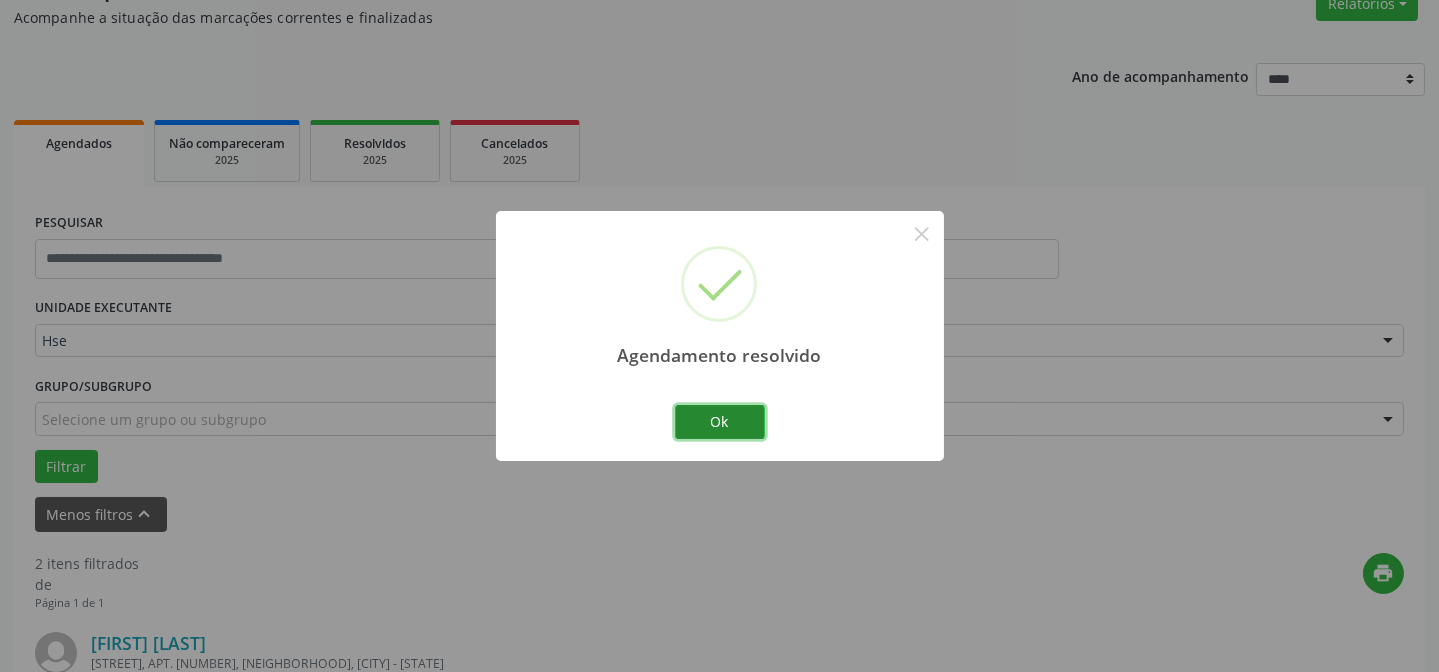 click on "Ok" at bounding box center (720, 422) 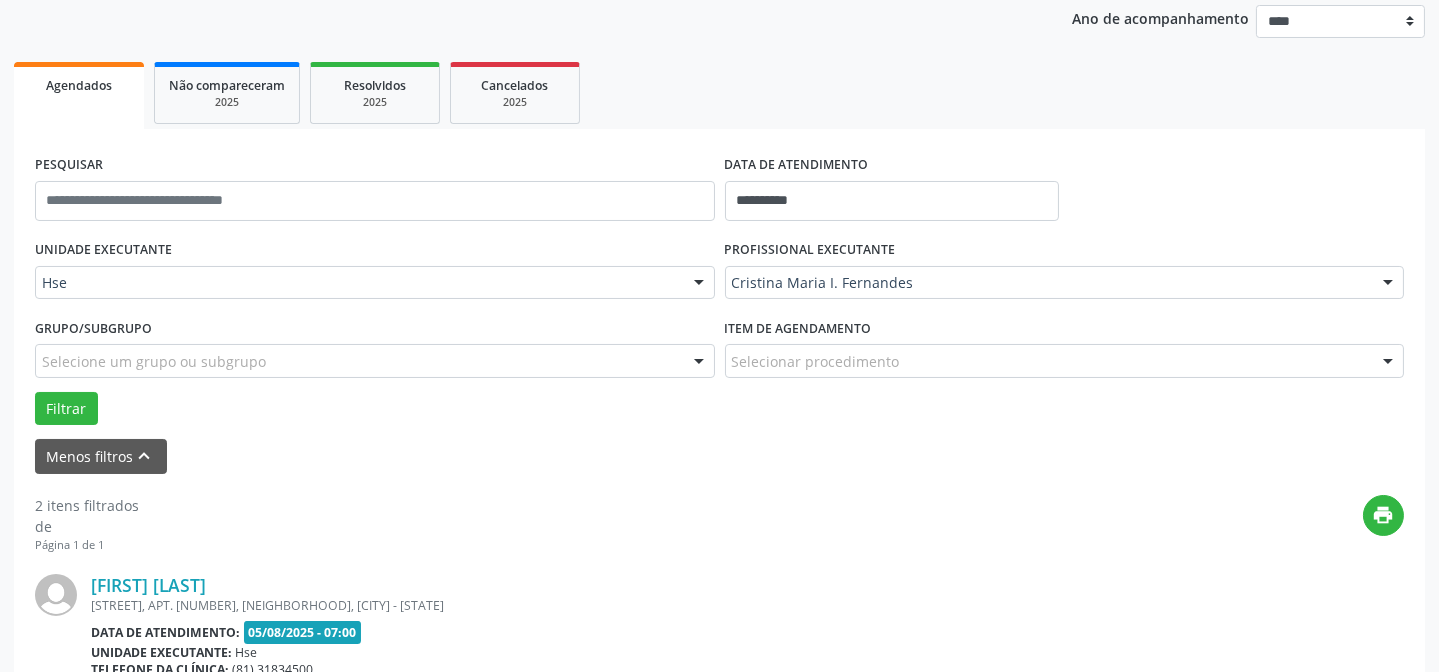 scroll, scrollTop: 270, scrollLeft: 0, axis: vertical 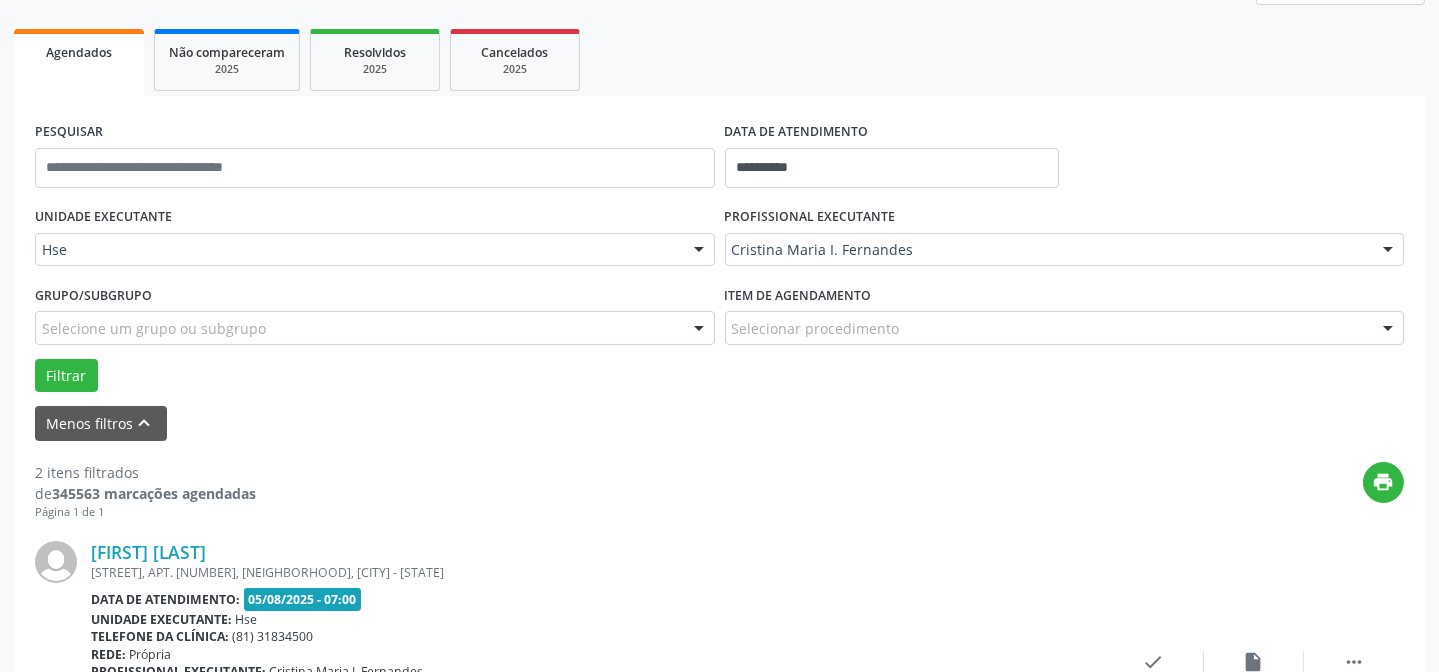 click on "Menos filtros
keyboard_arrow_up" at bounding box center [719, 423] 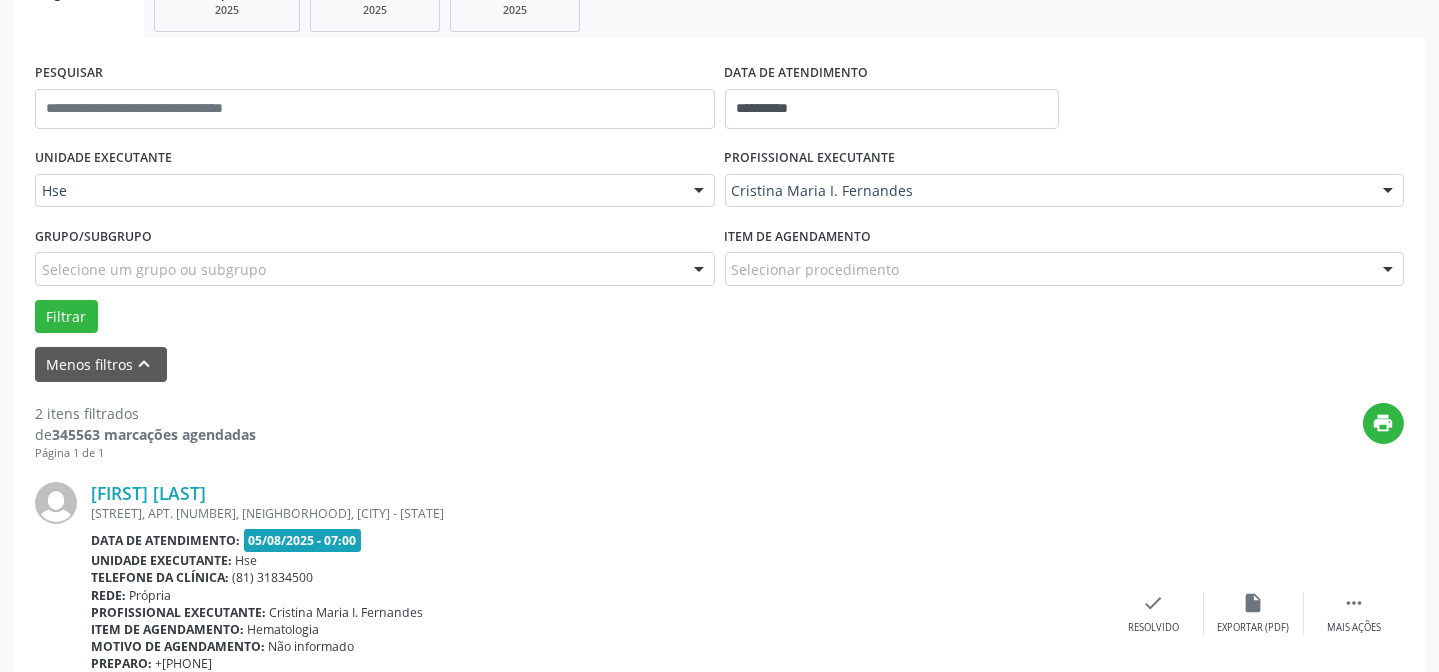 scroll, scrollTop: 360, scrollLeft: 0, axis: vertical 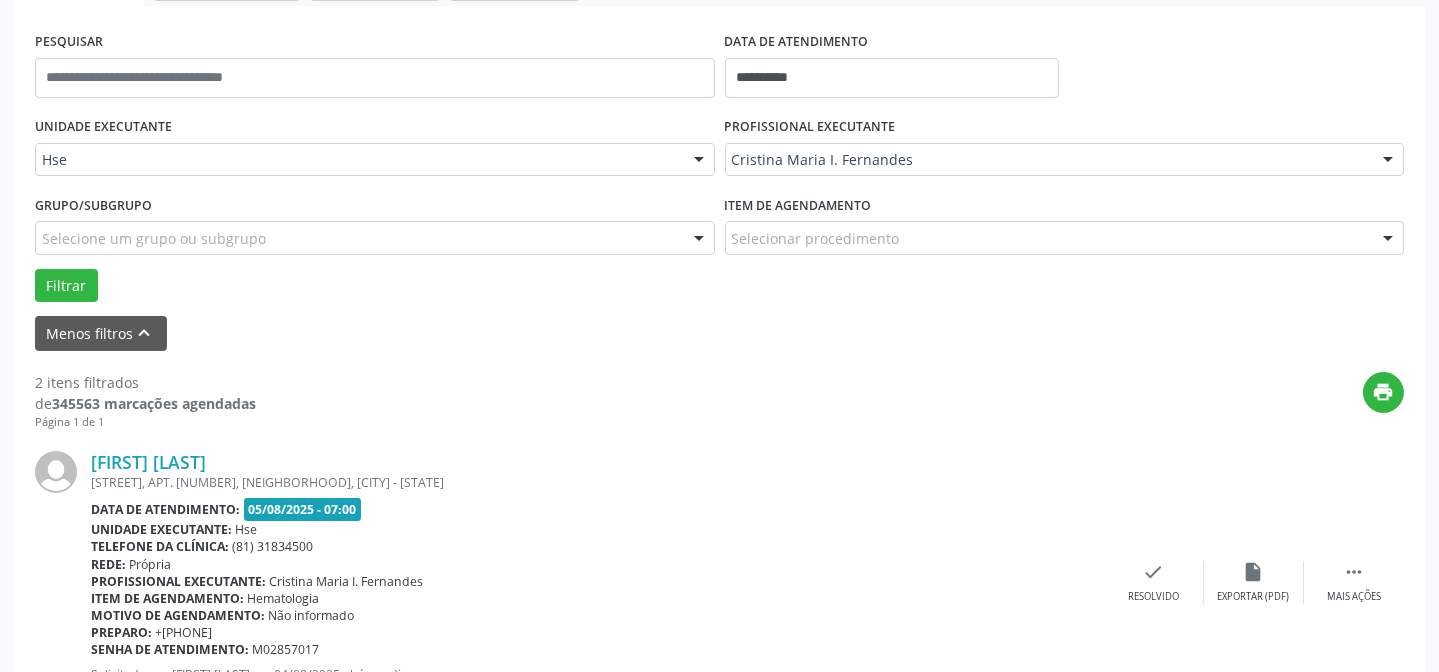 click on "print" at bounding box center (830, 401) 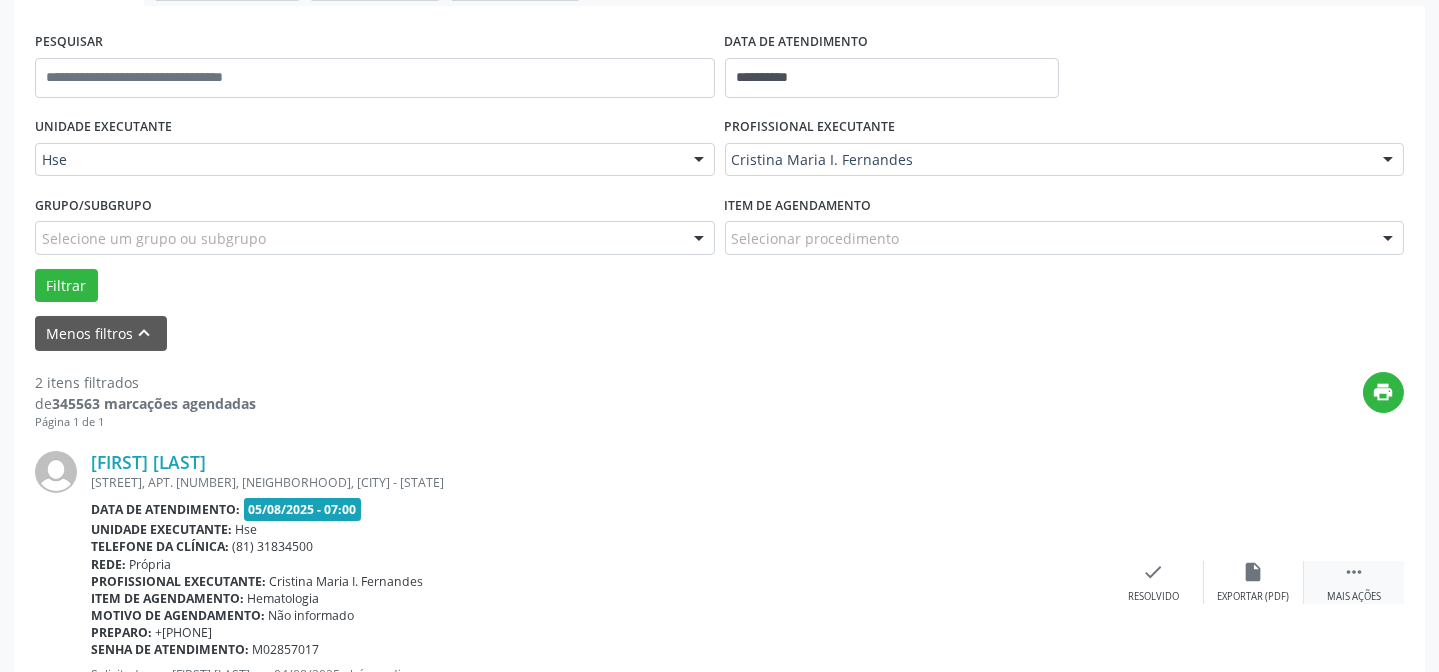 click on "" at bounding box center [1354, 572] 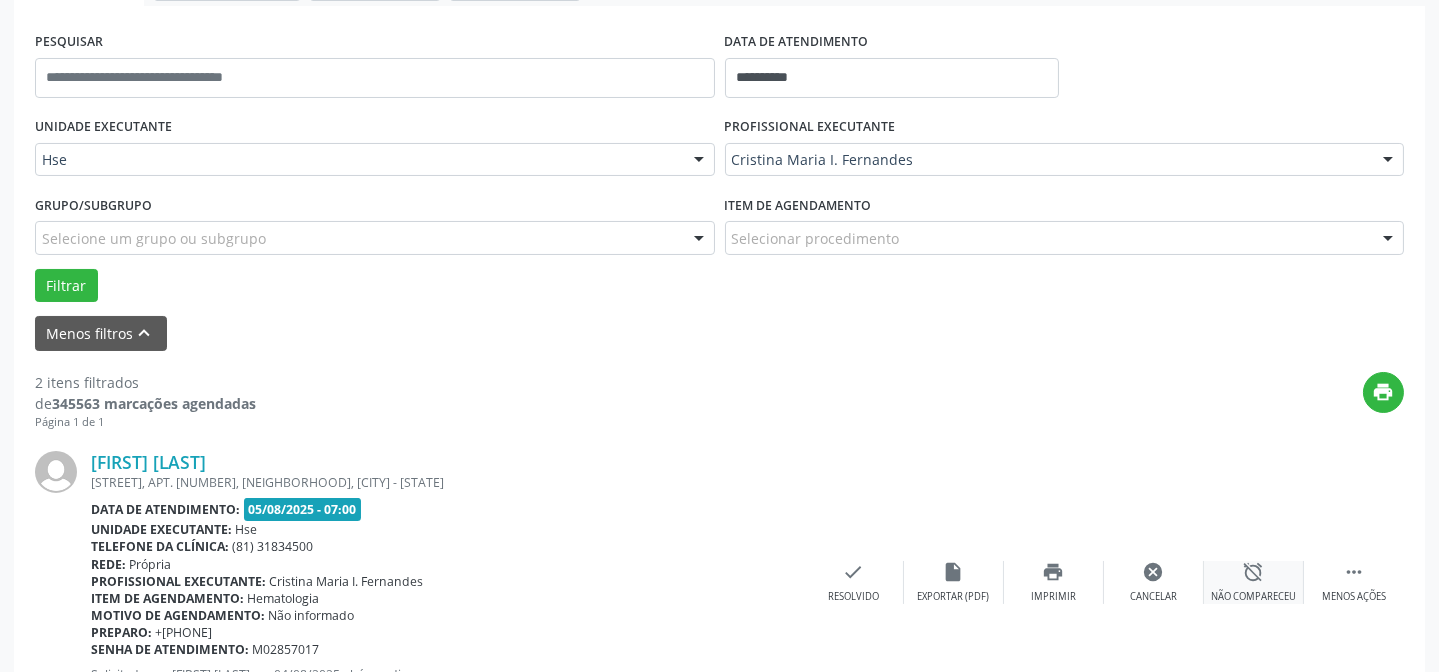 click on "Não compareceu" at bounding box center (1253, 597) 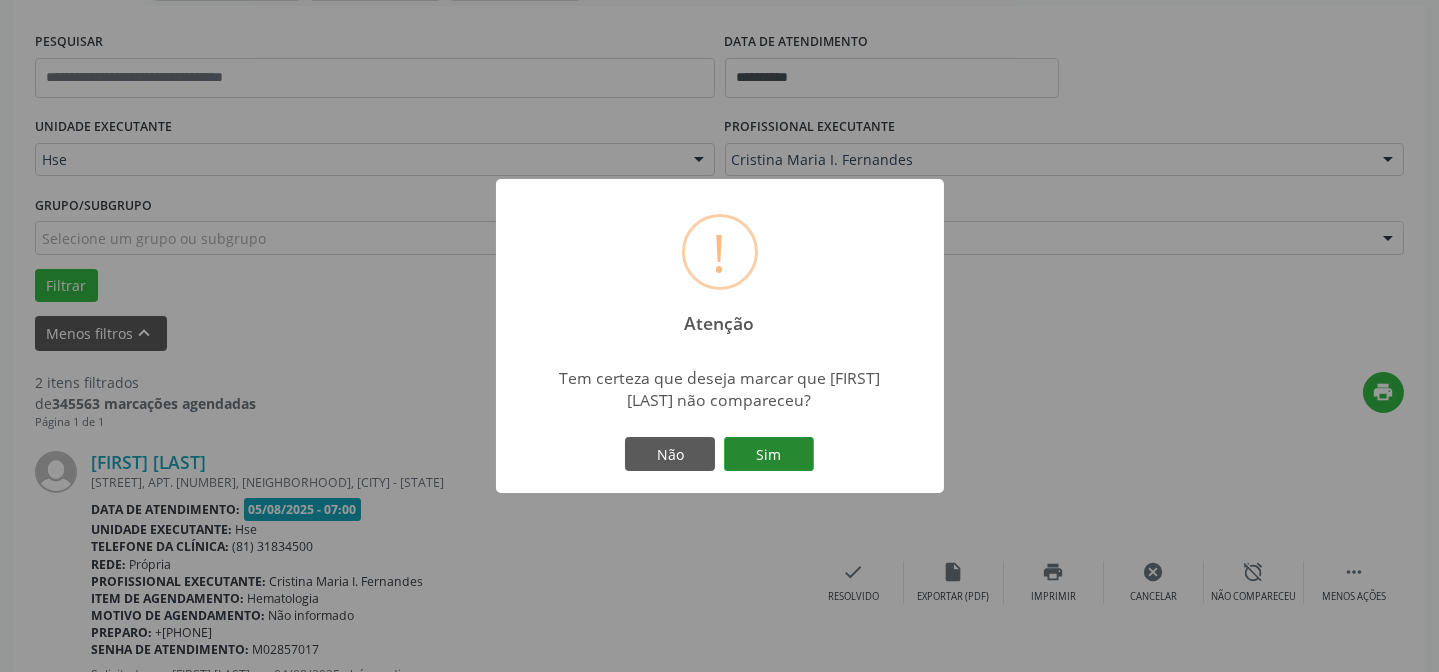 click on "Sim" at bounding box center [769, 454] 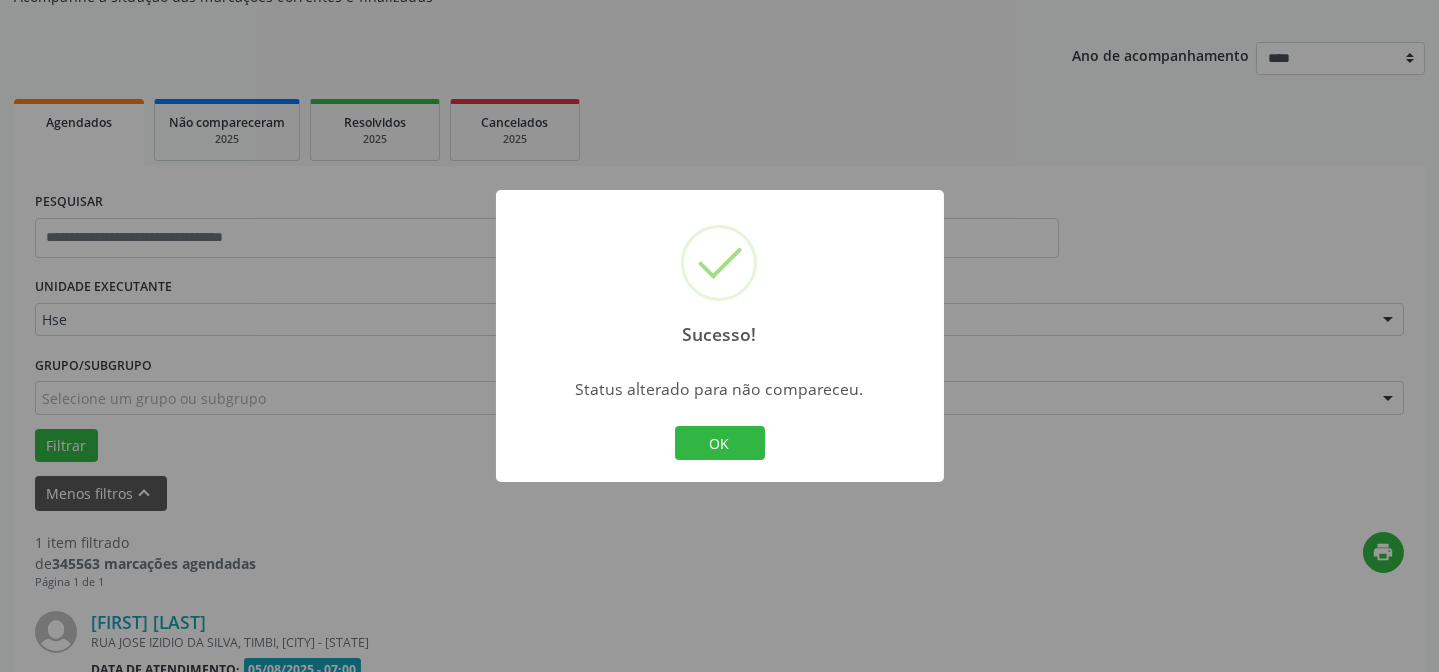 scroll, scrollTop: 360, scrollLeft: 0, axis: vertical 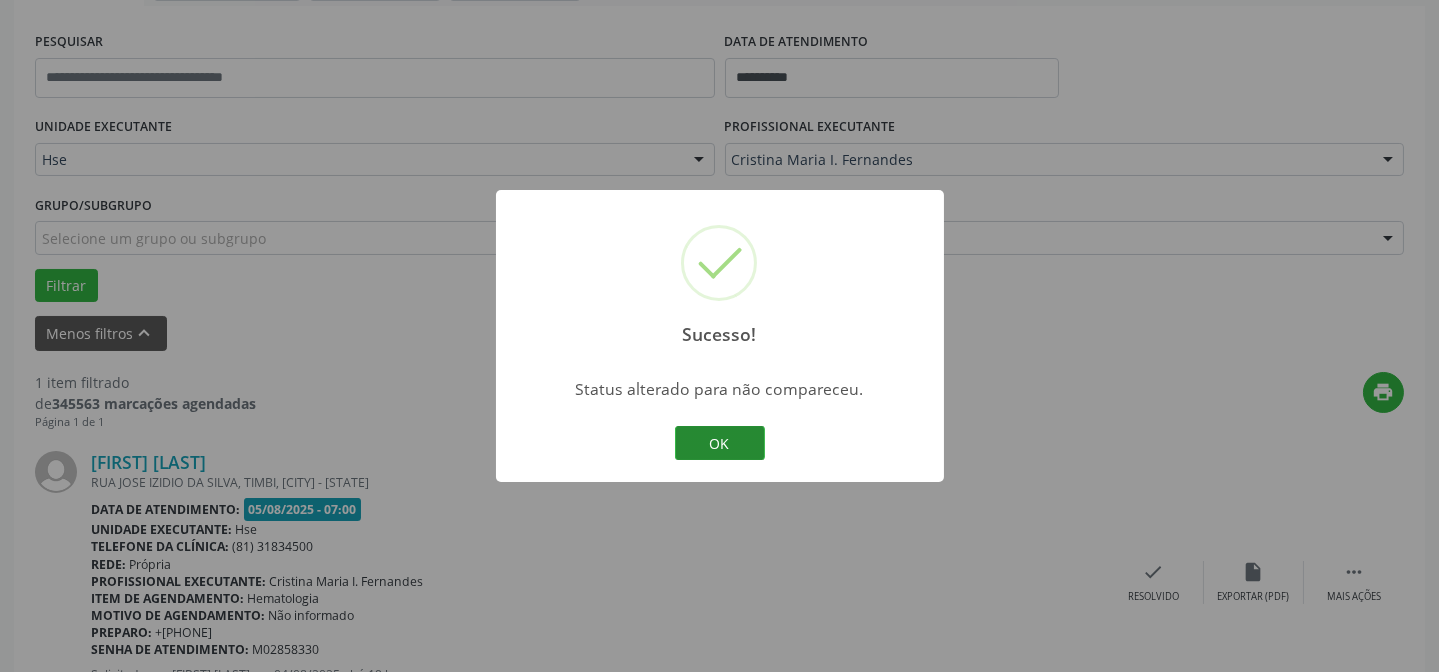 click on "OK" at bounding box center (720, 443) 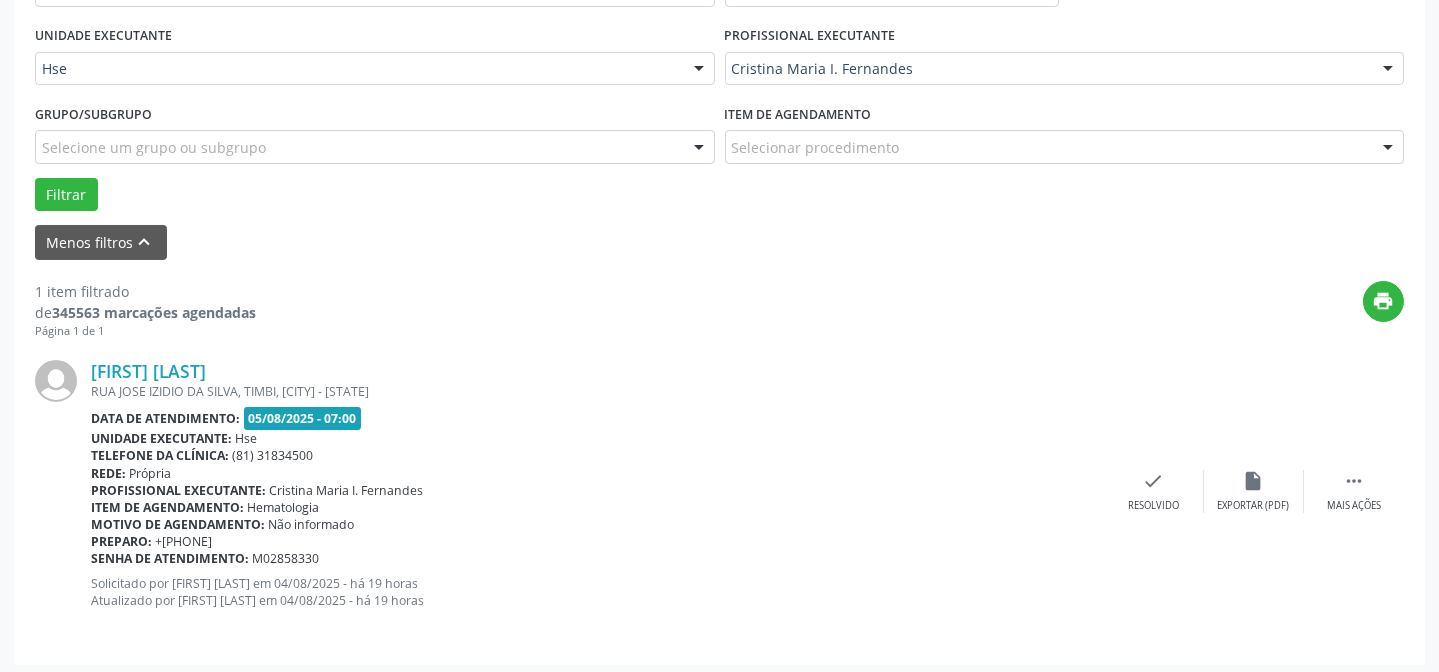scroll, scrollTop: 360, scrollLeft: 0, axis: vertical 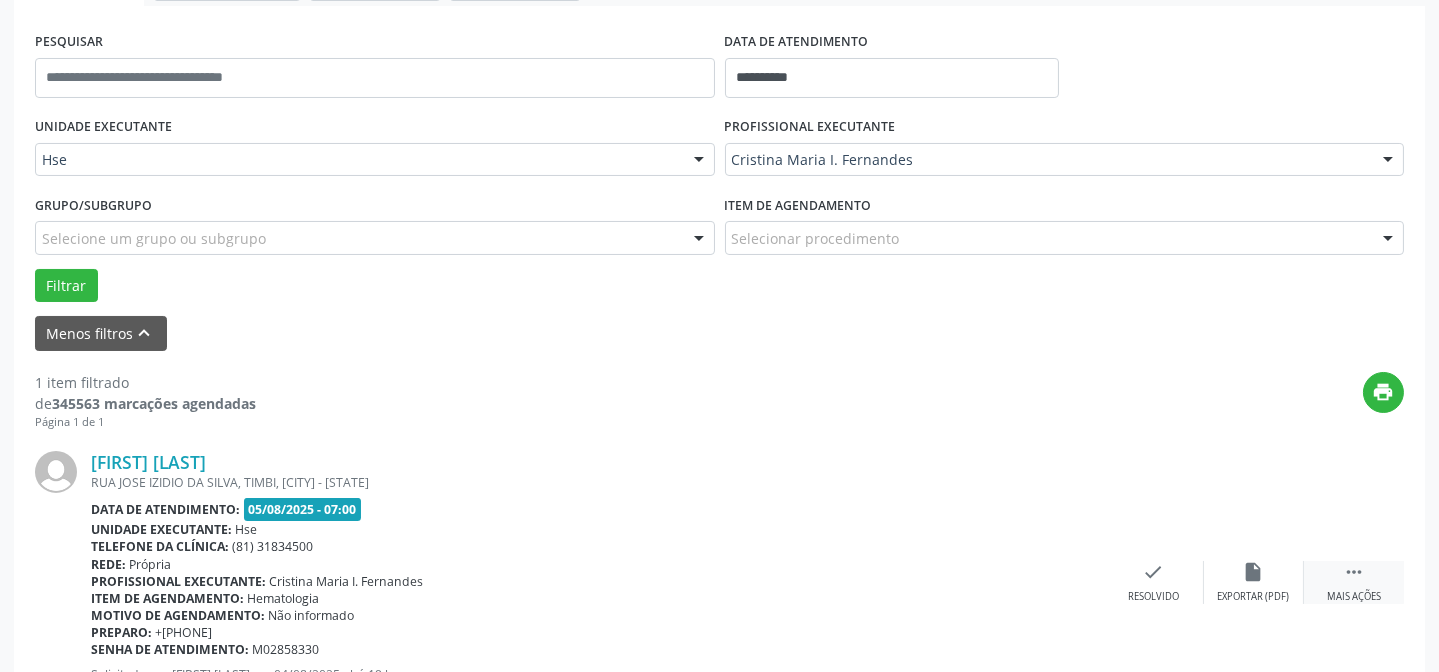 click on "
Mais ações" at bounding box center [1354, 582] 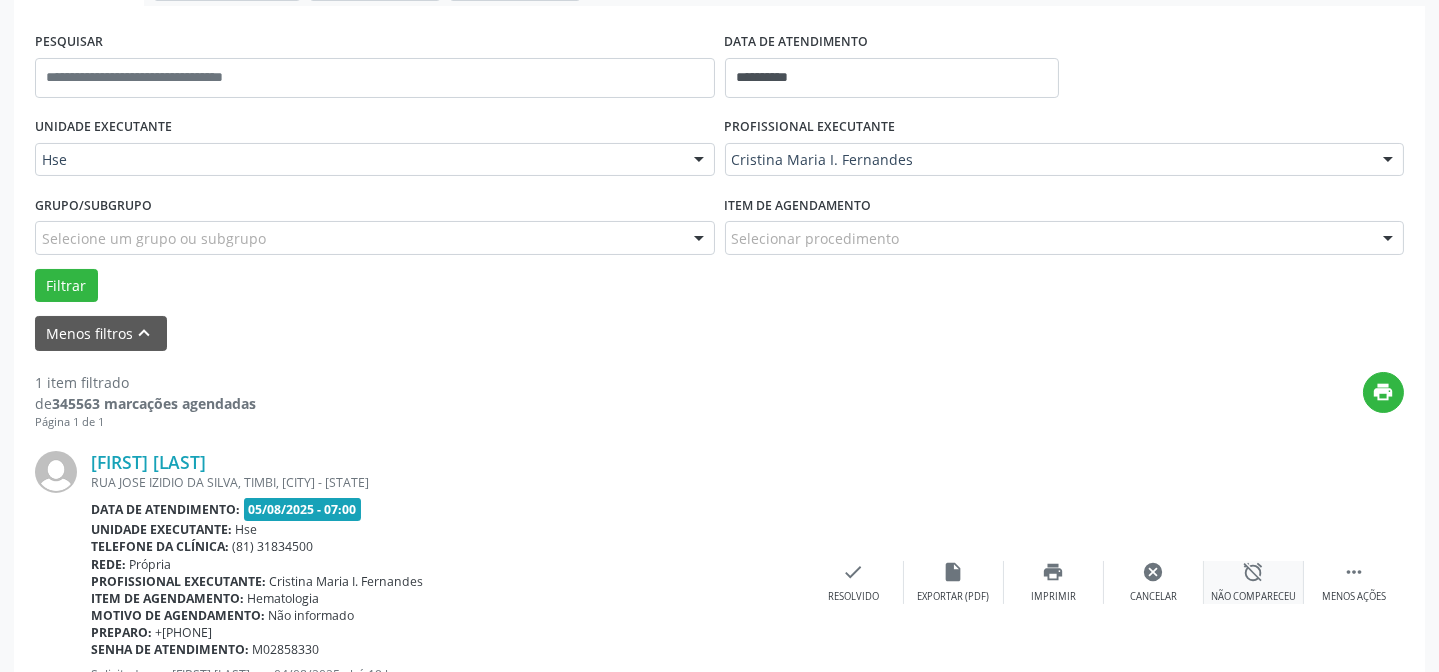 click on "Não compareceu" at bounding box center [1253, 597] 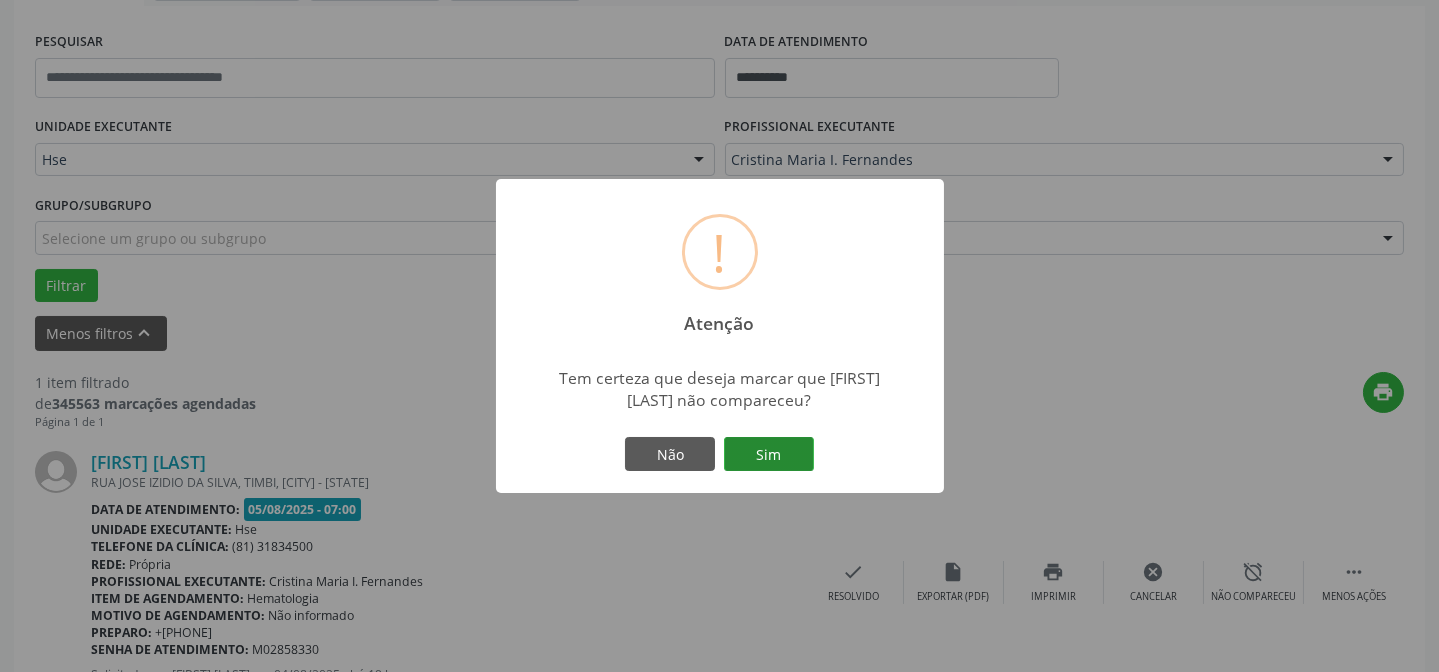 click on "Sim" at bounding box center (769, 454) 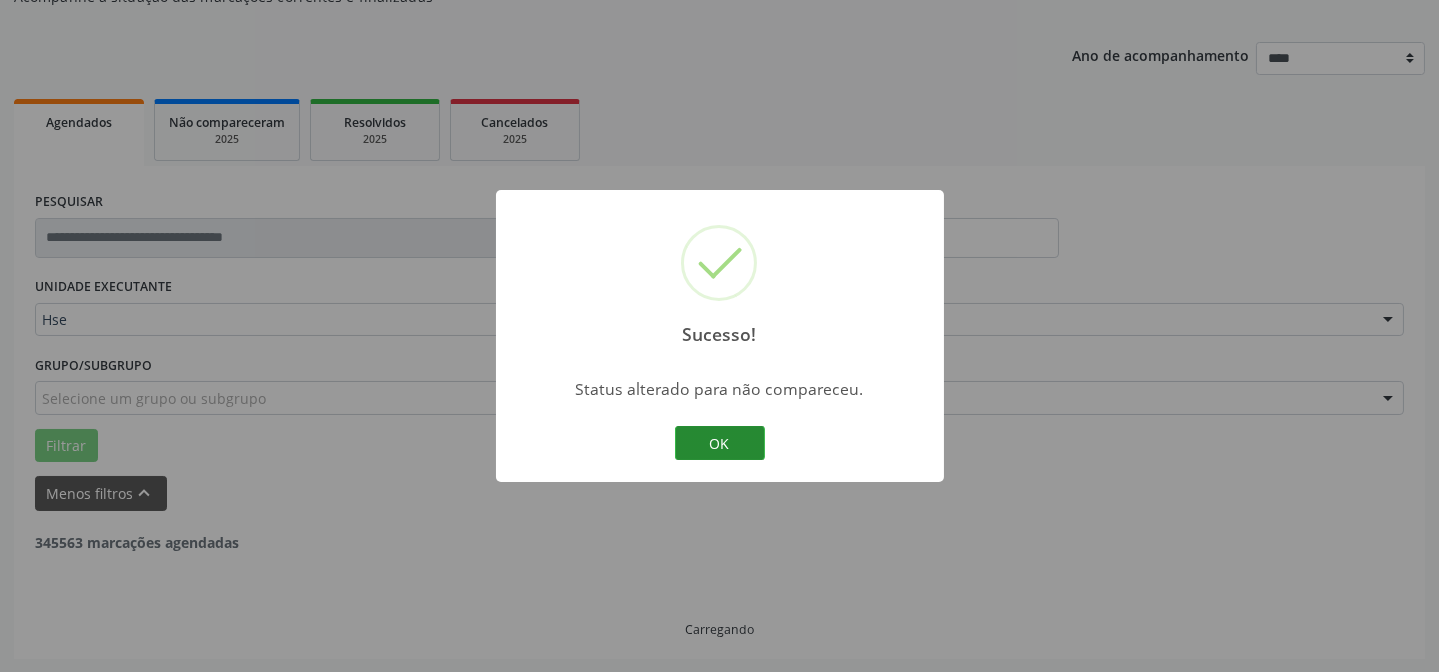 scroll, scrollTop: 135, scrollLeft: 0, axis: vertical 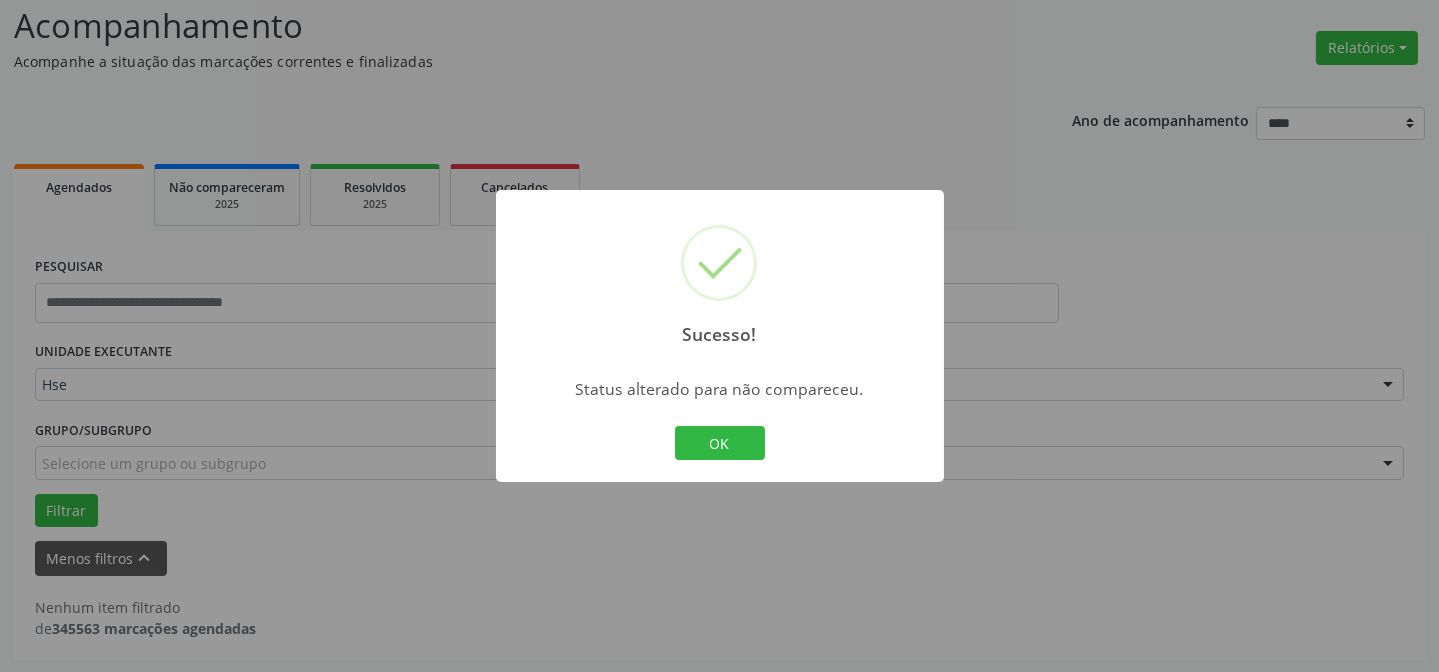 click on "OK Cancel" at bounding box center [719, 443] 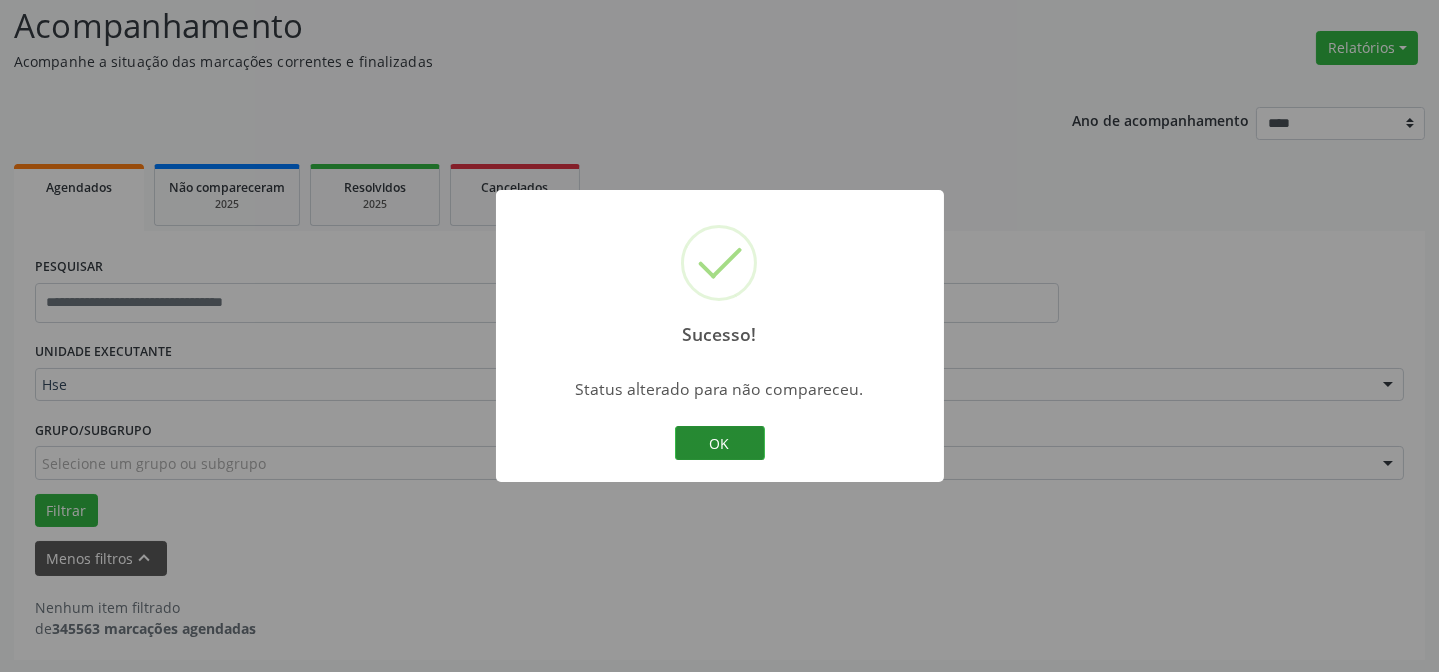 click on "OK" at bounding box center [720, 443] 